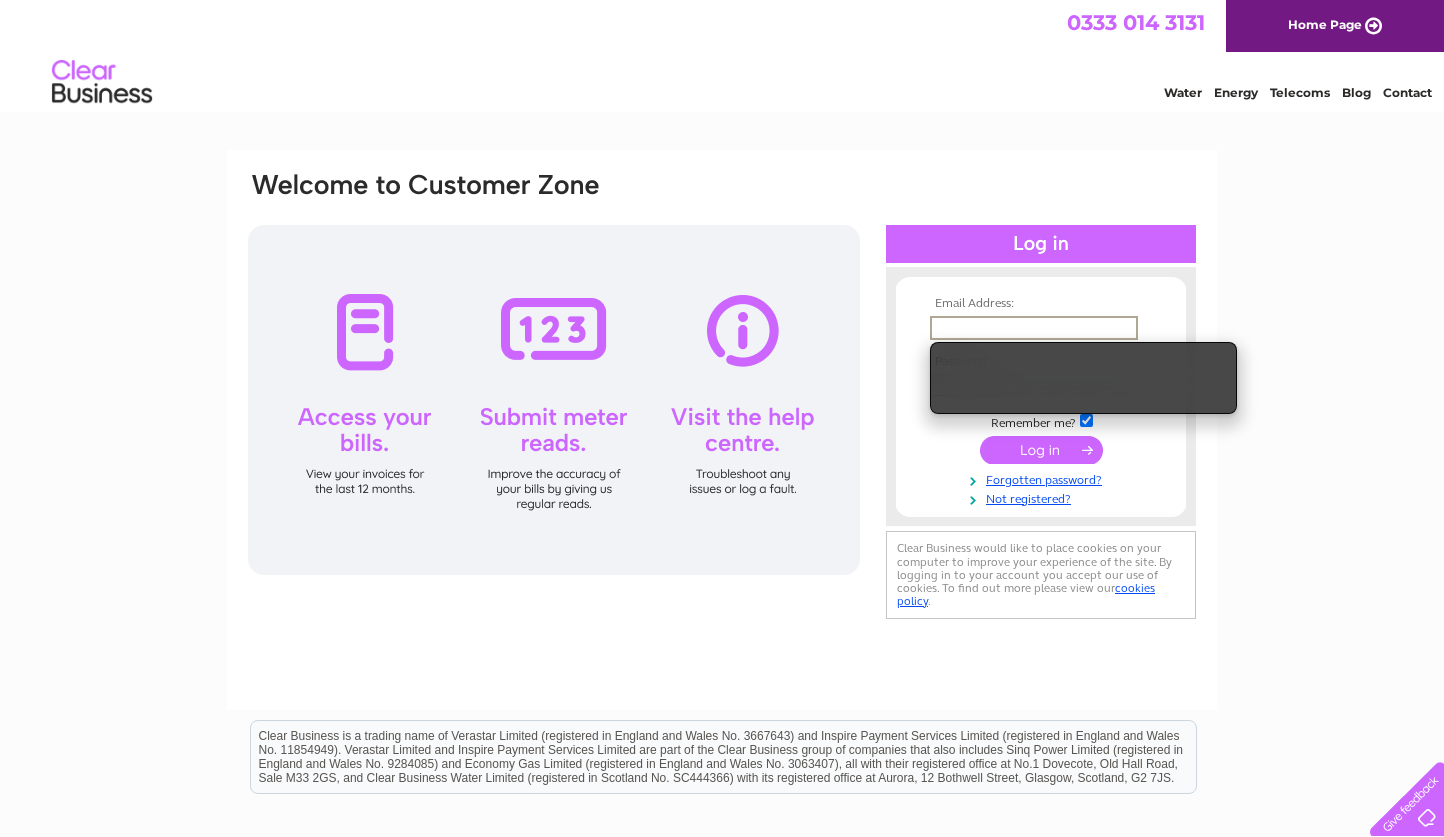 scroll, scrollTop: 0, scrollLeft: 0, axis: both 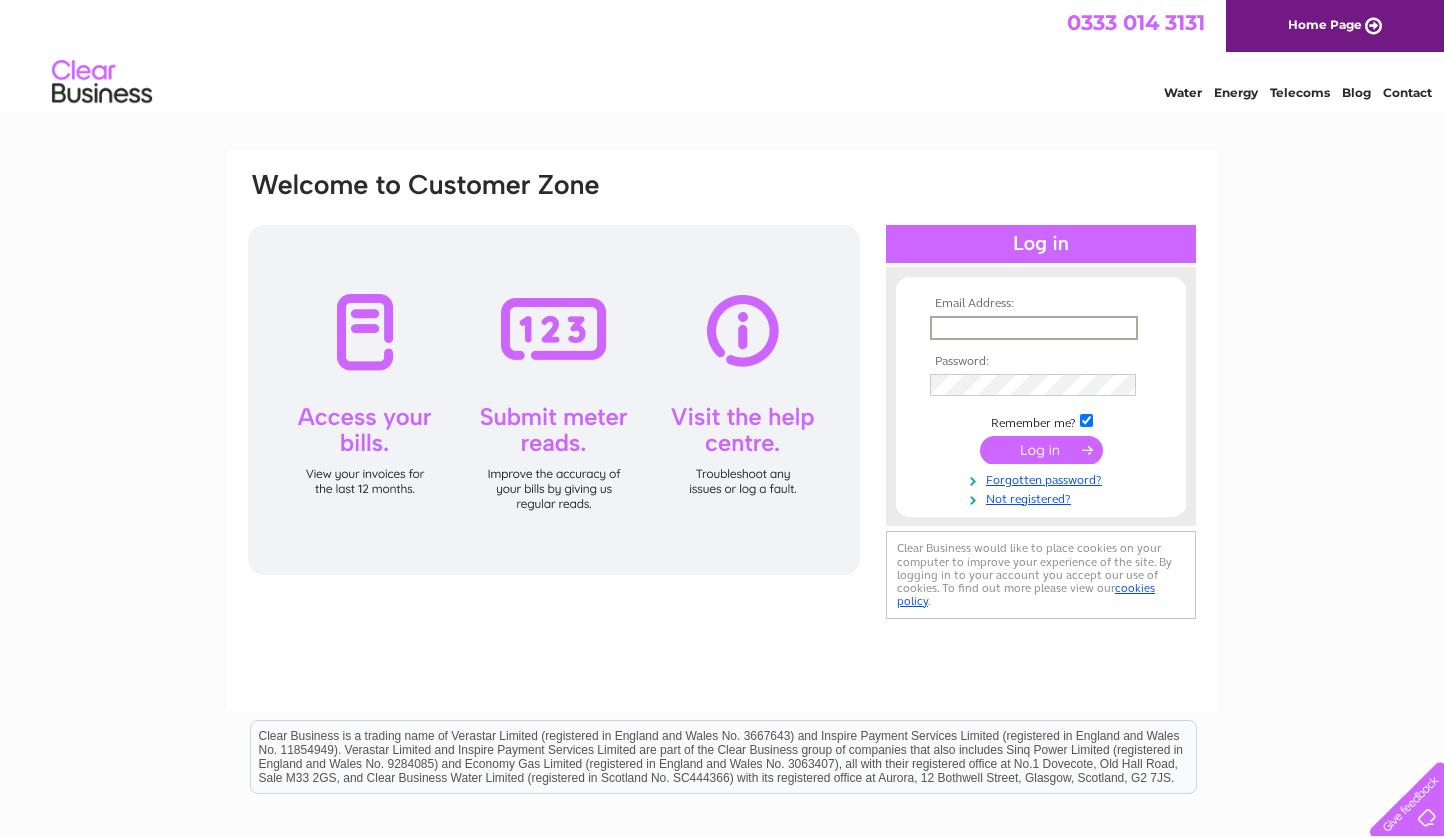 click at bounding box center (1034, 328) 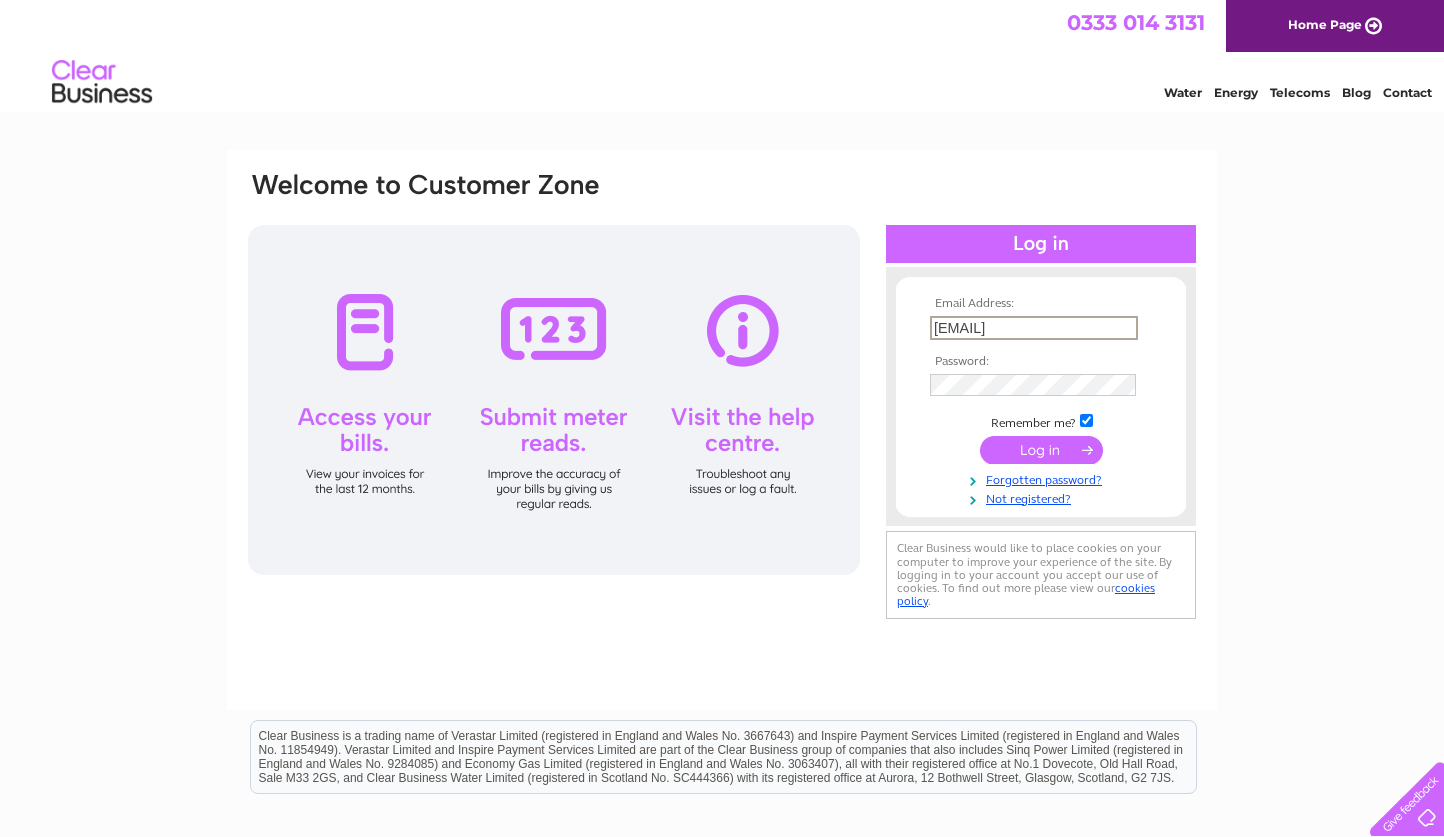 type on "paul.leinster@parliament.scot" 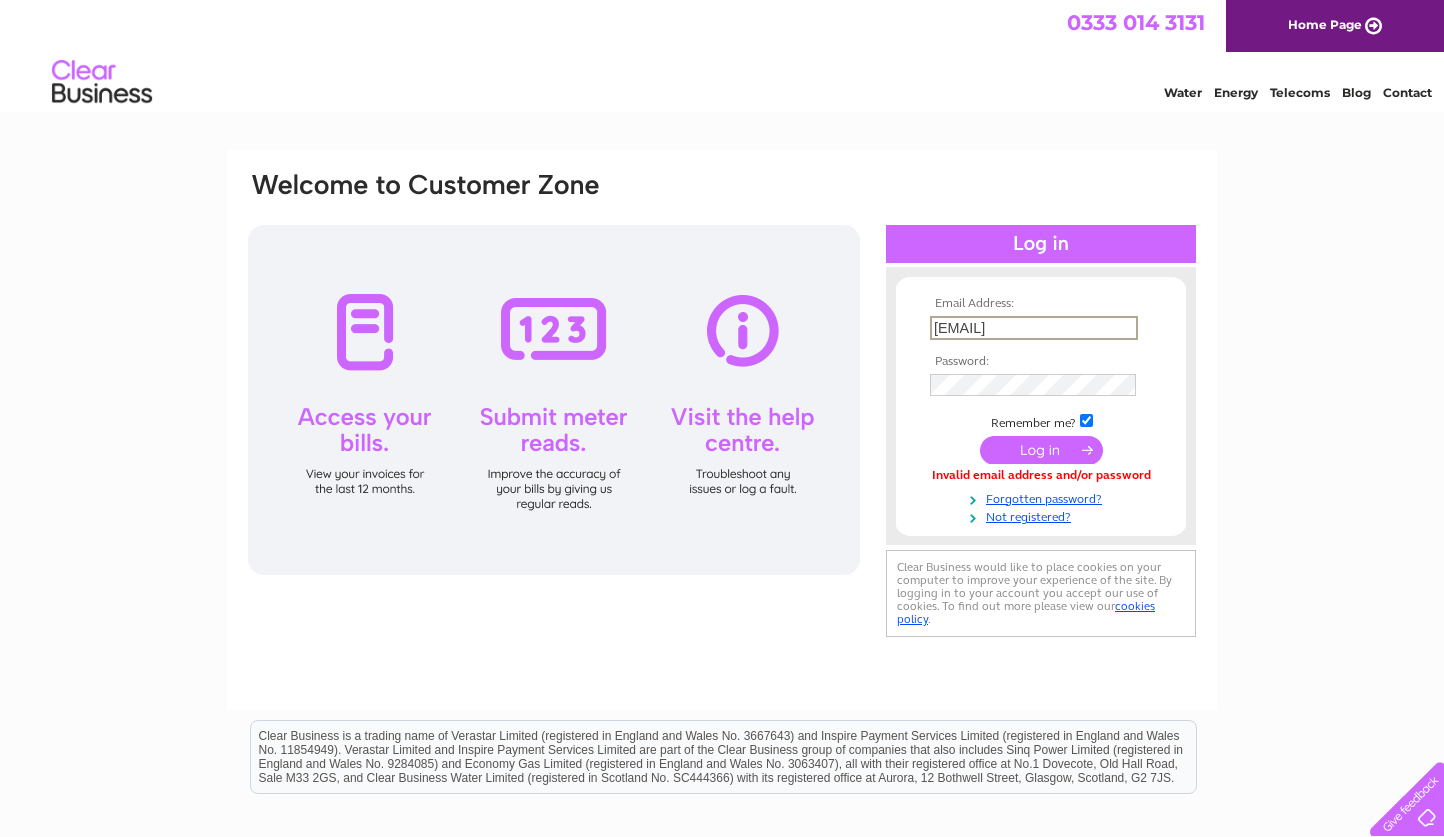 scroll, scrollTop: 0, scrollLeft: 0, axis: both 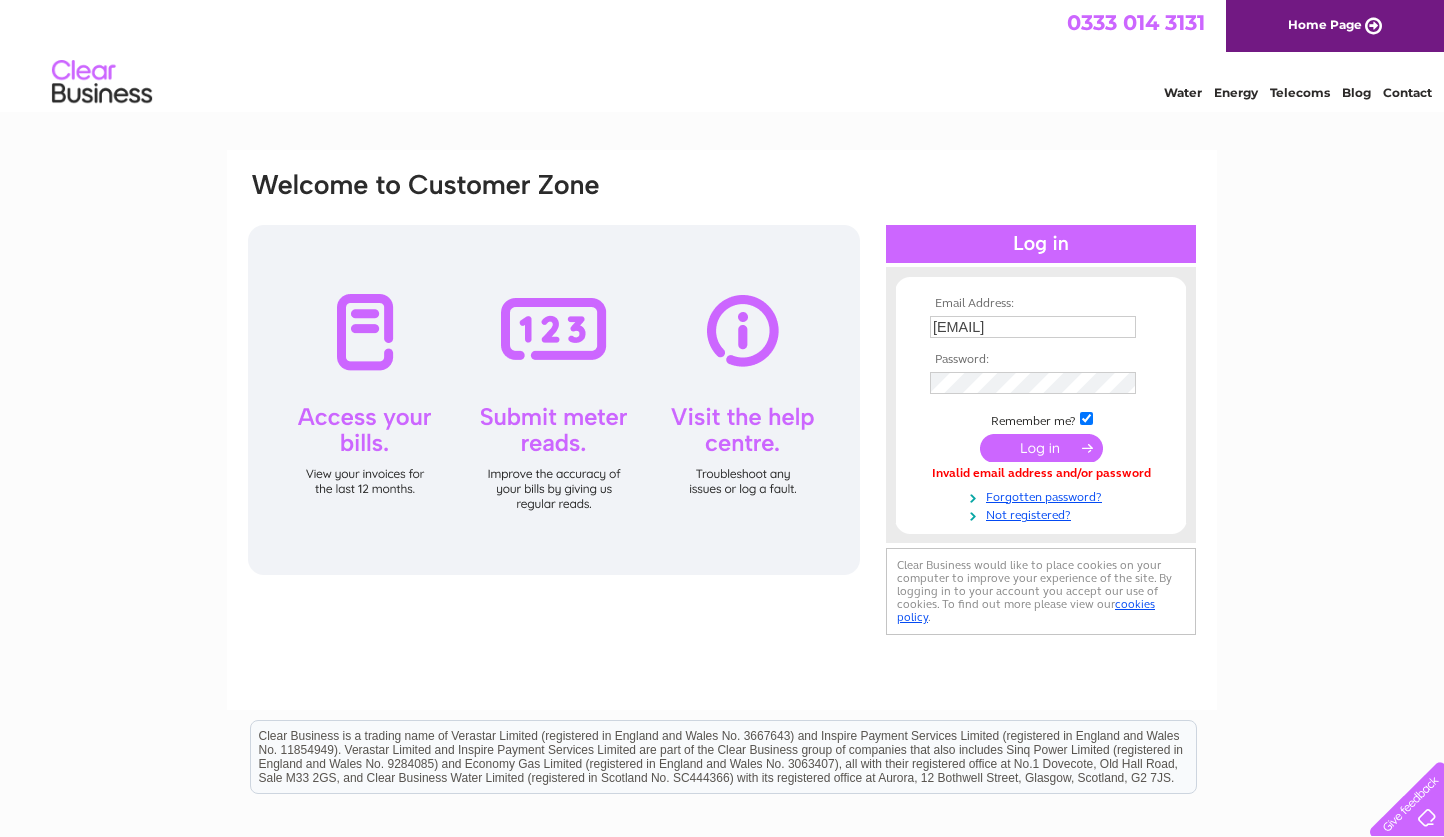 click on "Email Address:
[EMAIL]
Password:" at bounding box center (722, 405) 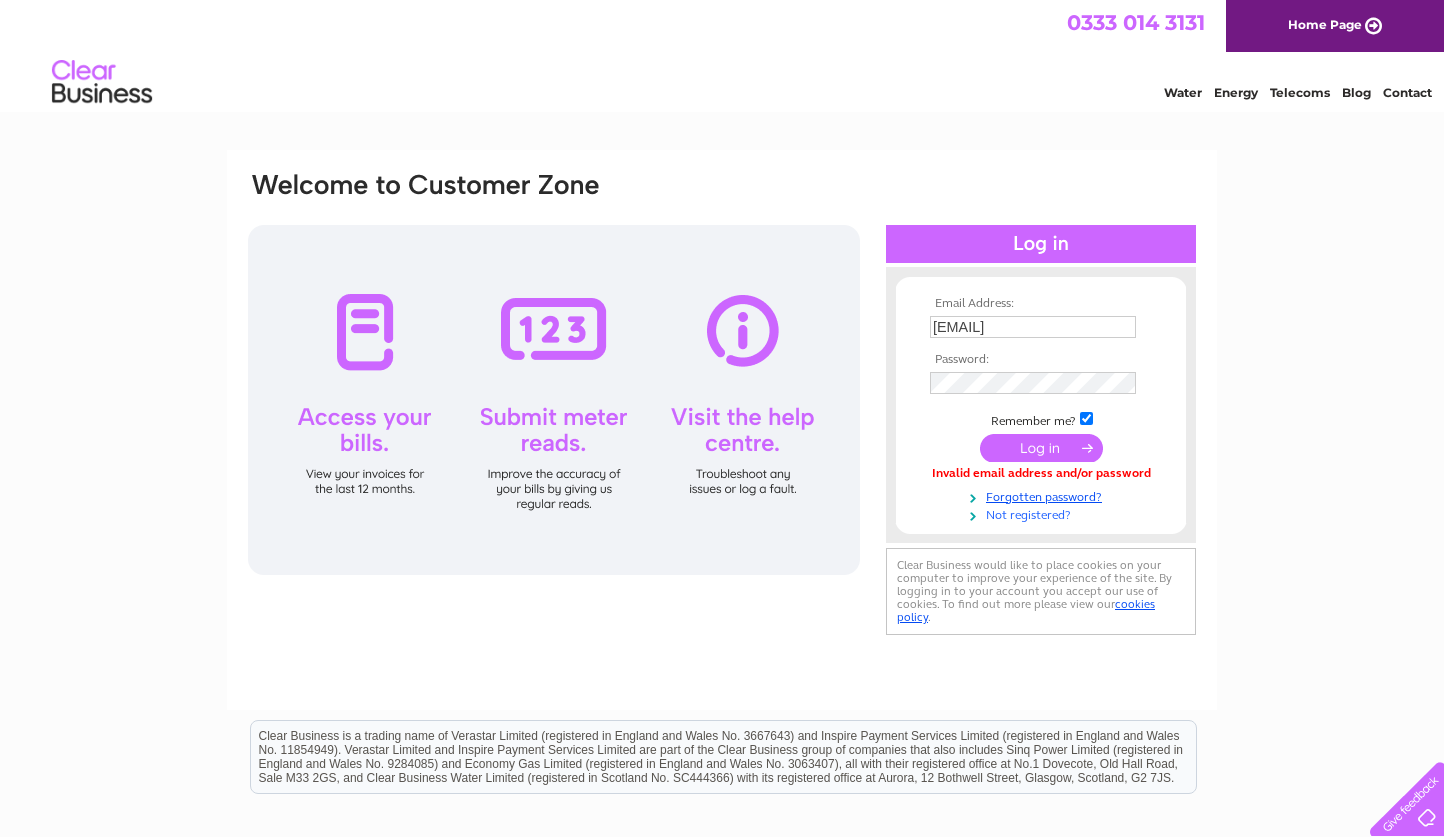 click on "Not registered?" at bounding box center [1043, 513] 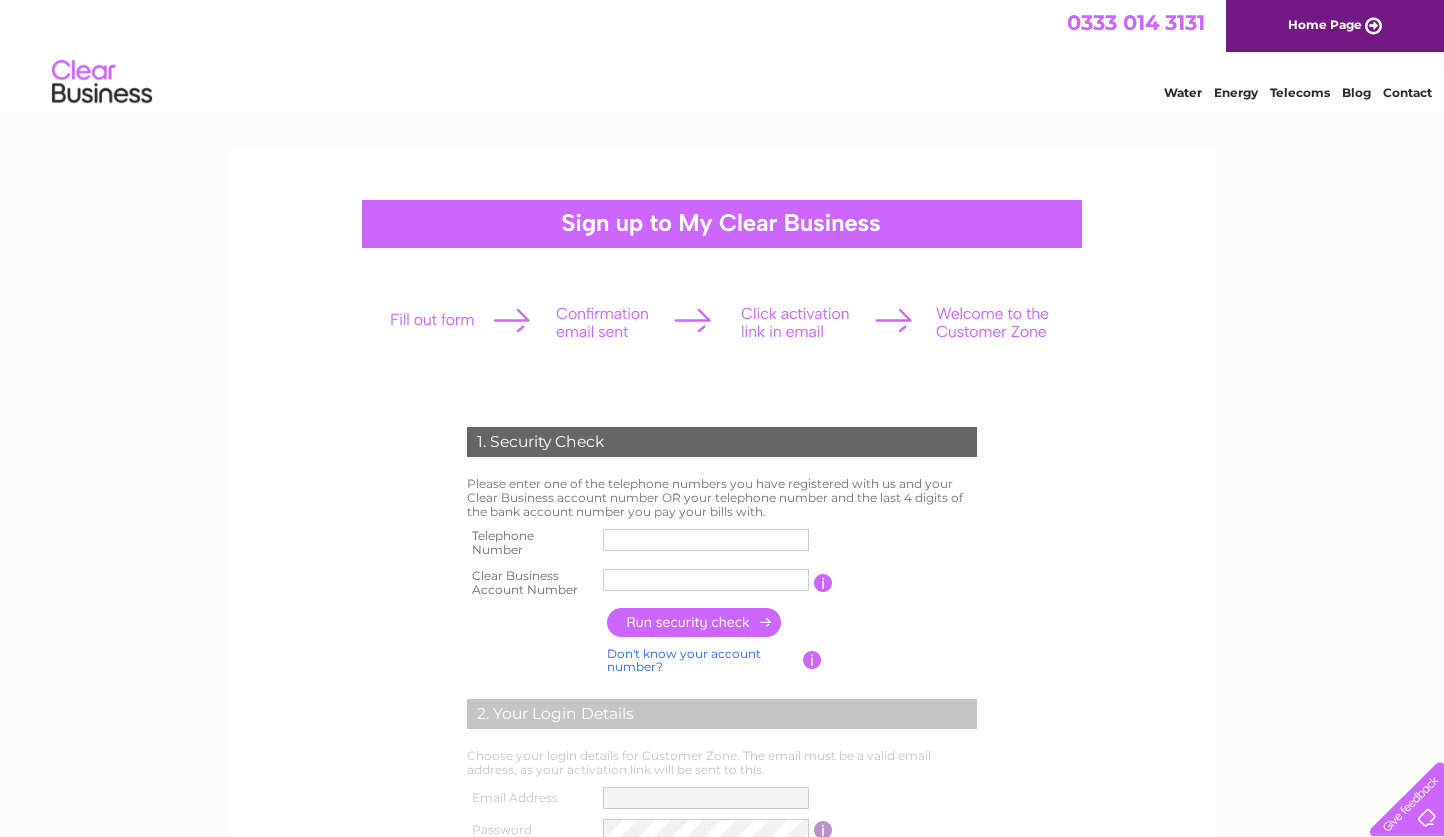 scroll, scrollTop: 0, scrollLeft: 0, axis: both 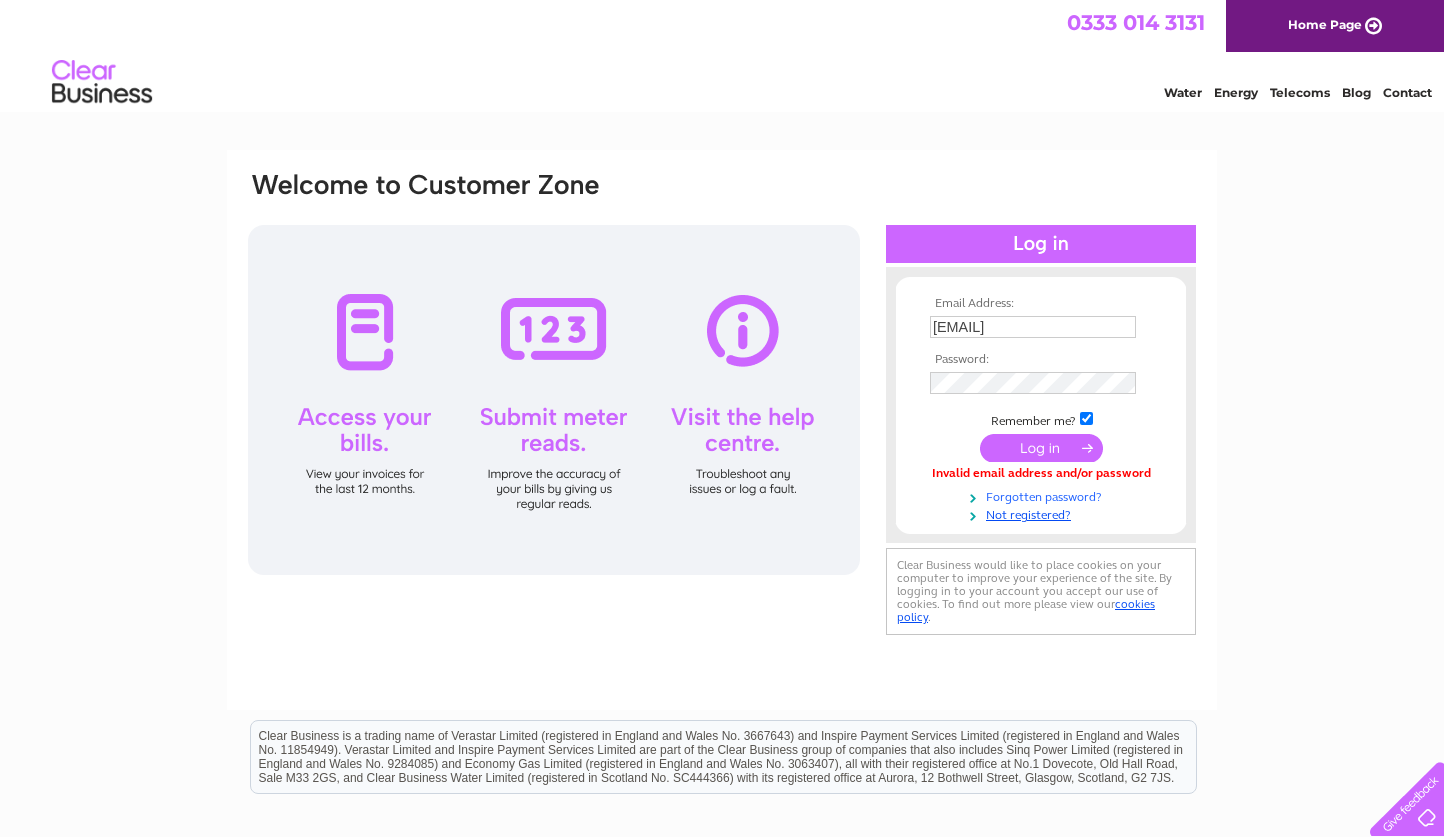 click on "Email Address:
paul.leinster@parliament.scot
Password:
Remember me?" at bounding box center [1041, 410] 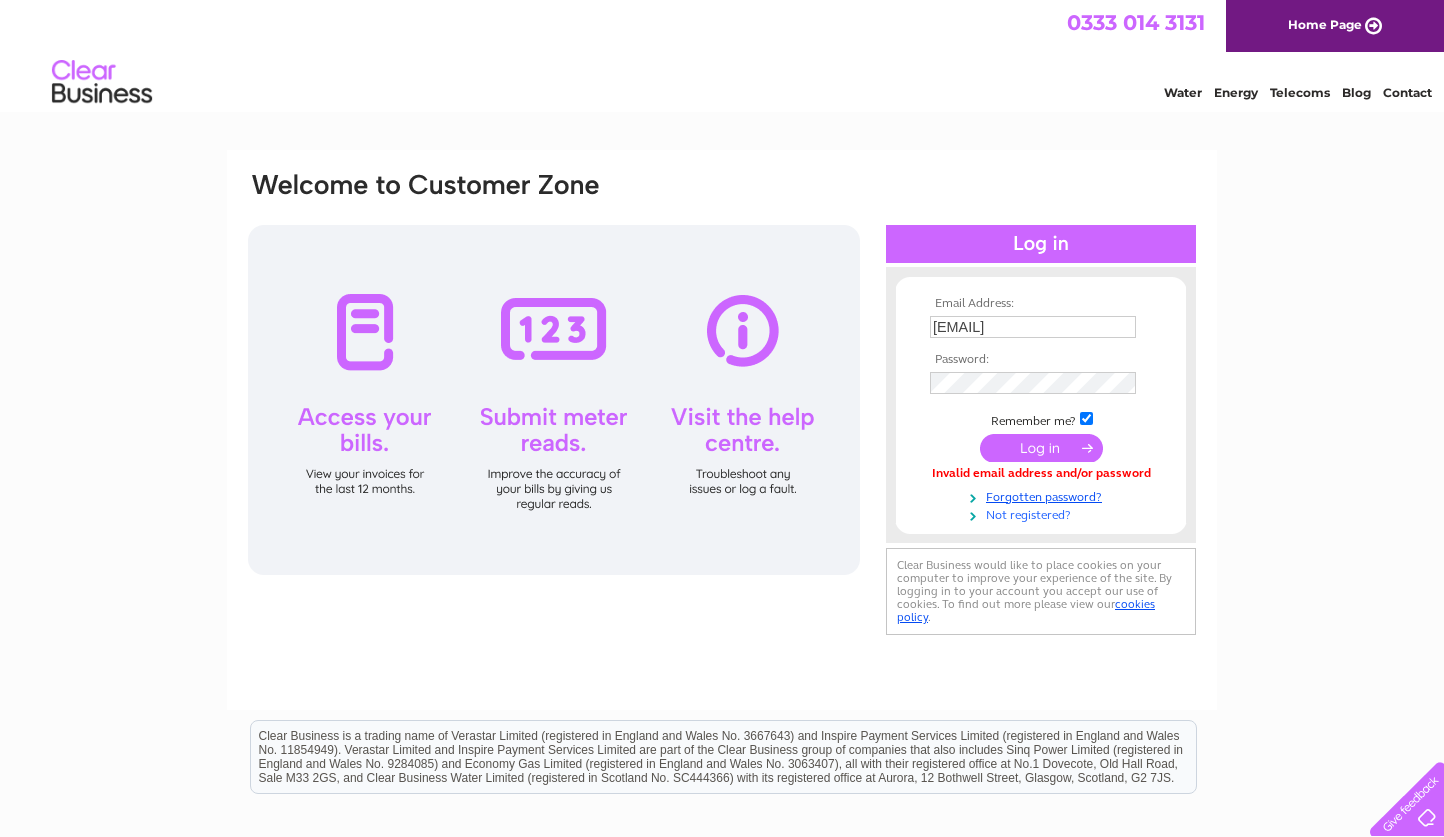 click on "Not registered?" at bounding box center (1043, 513) 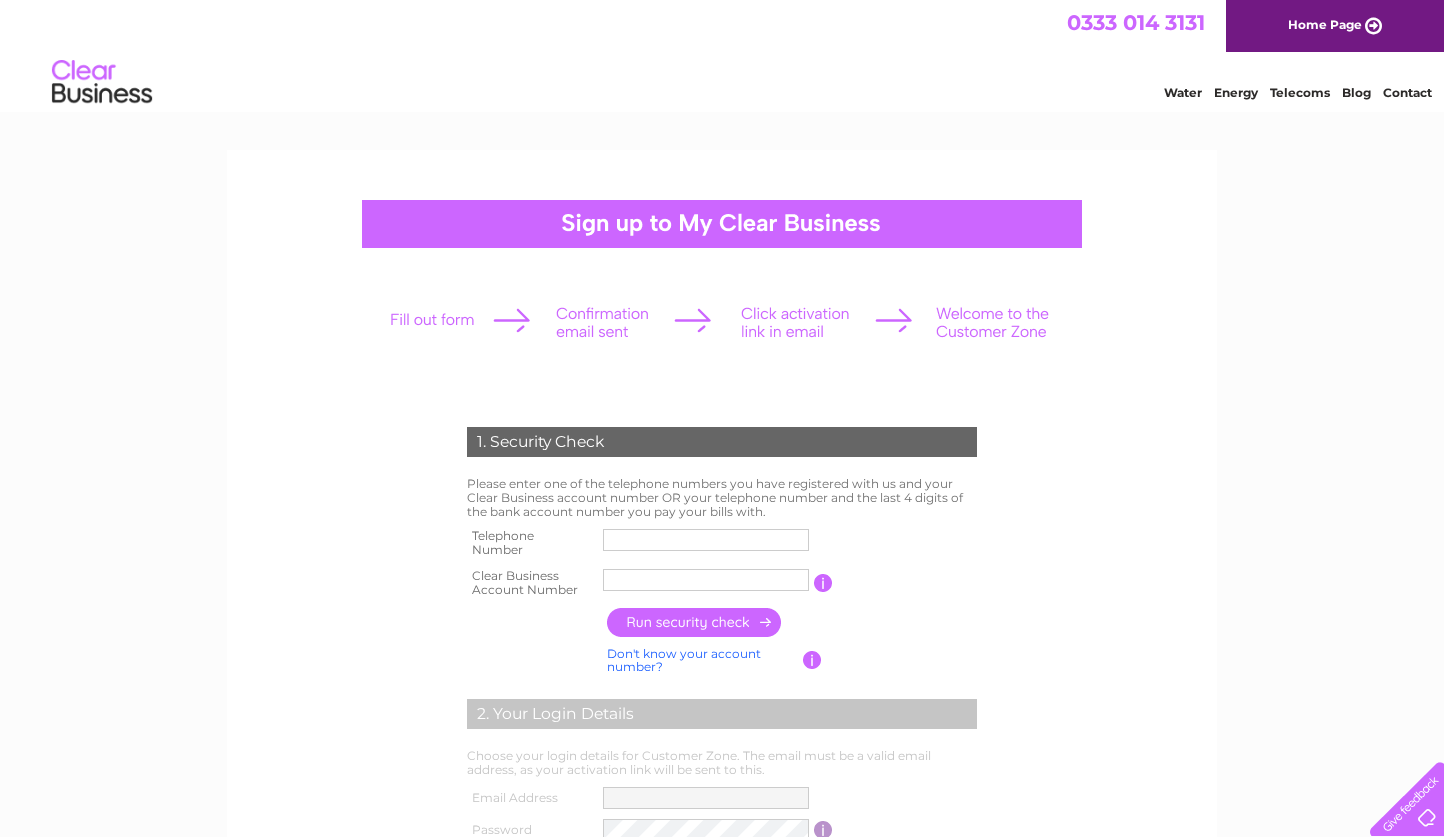scroll, scrollTop: 134, scrollLeft: 0, axis: vertical 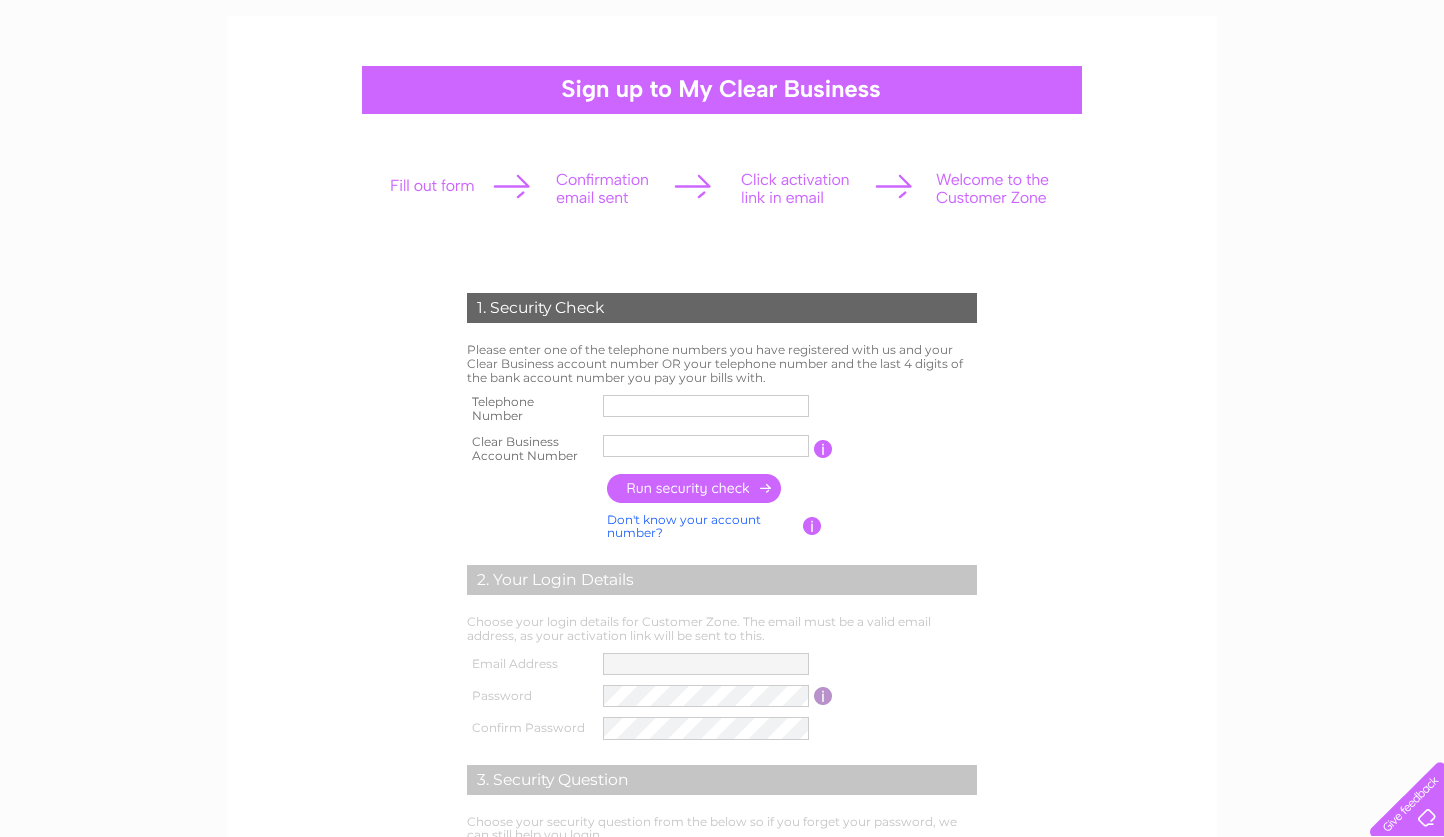 click at bounding box center (706, 406) 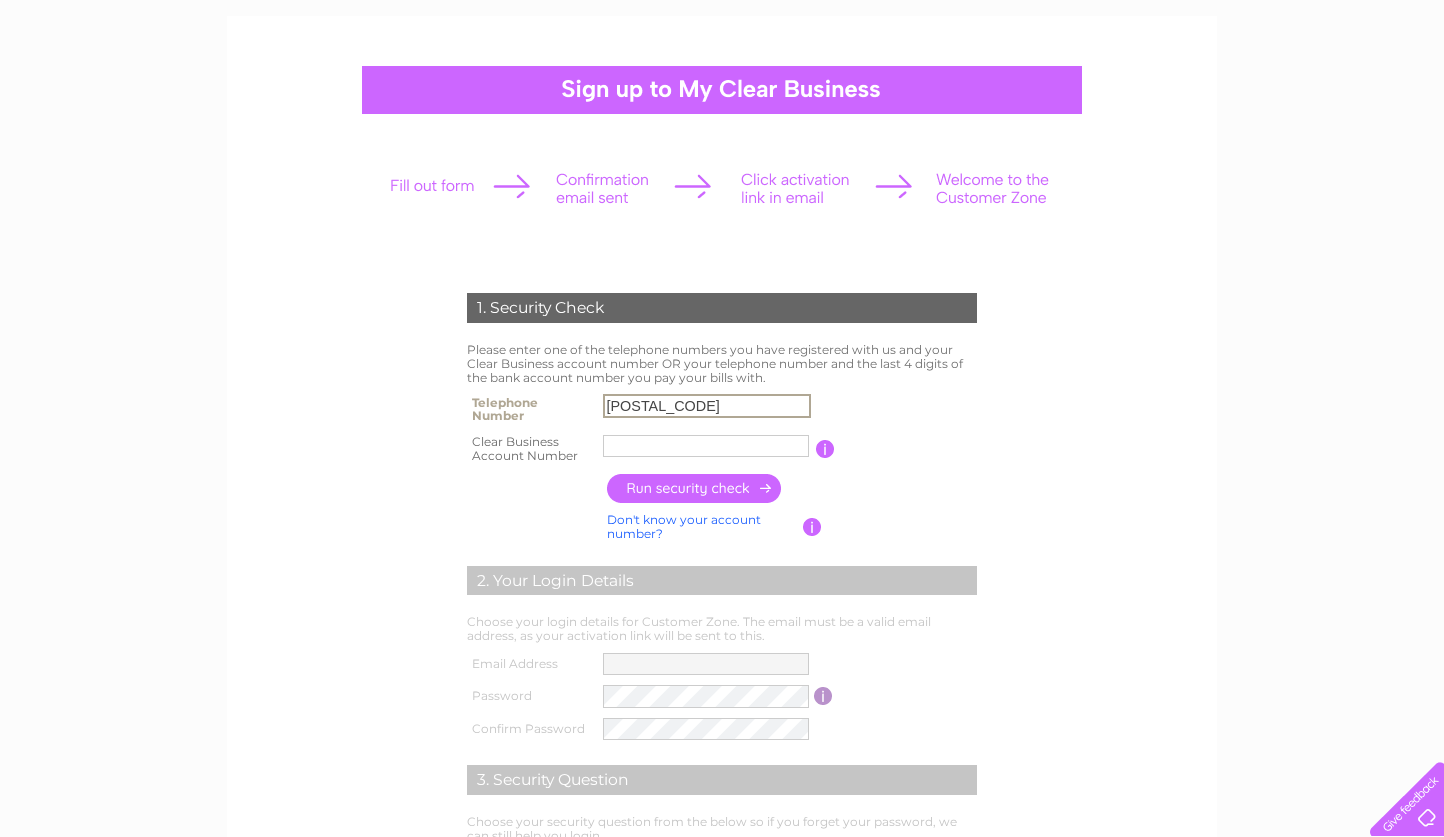 type on "01414241174" 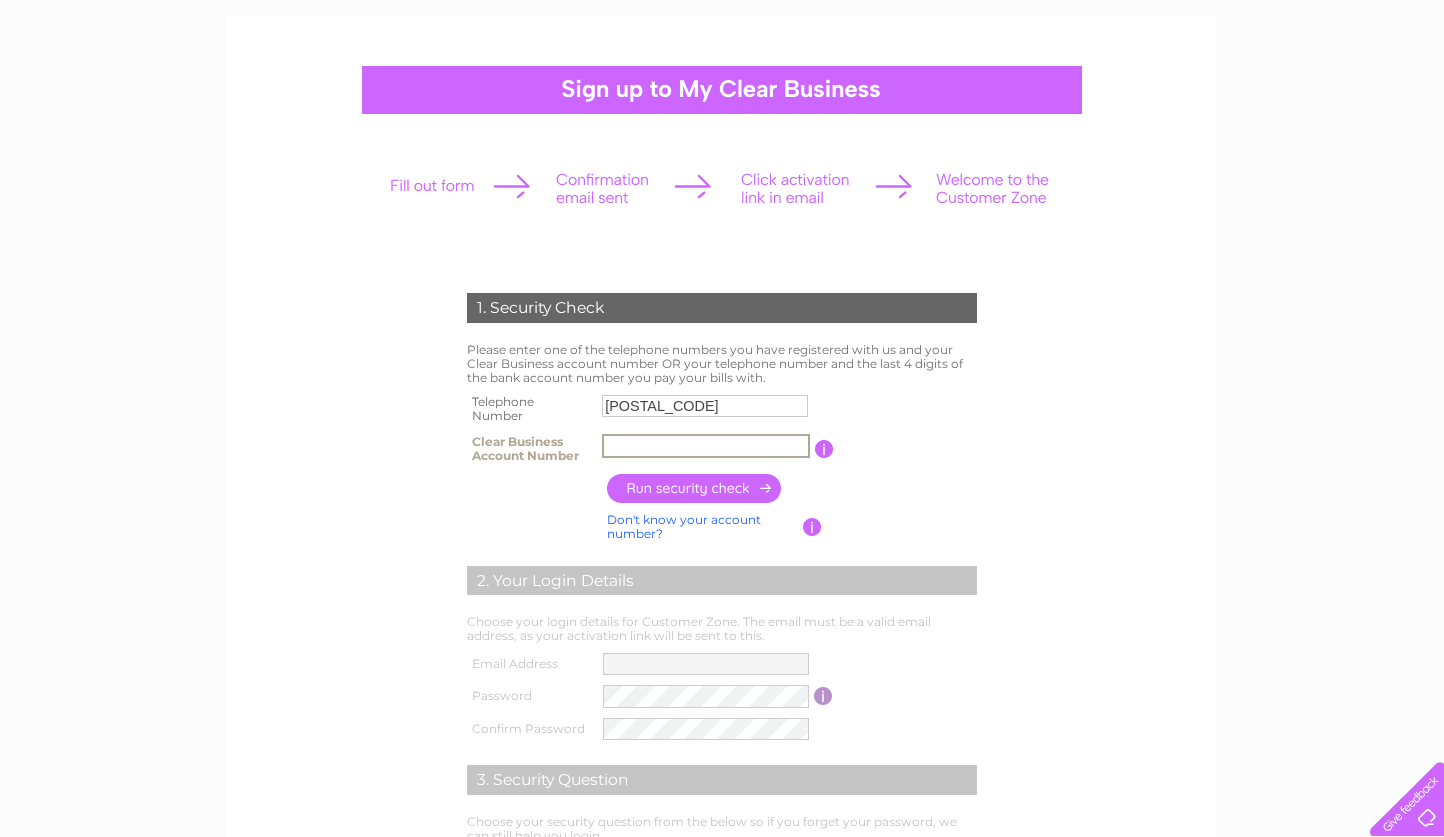 click at bounding box center (706, 446) 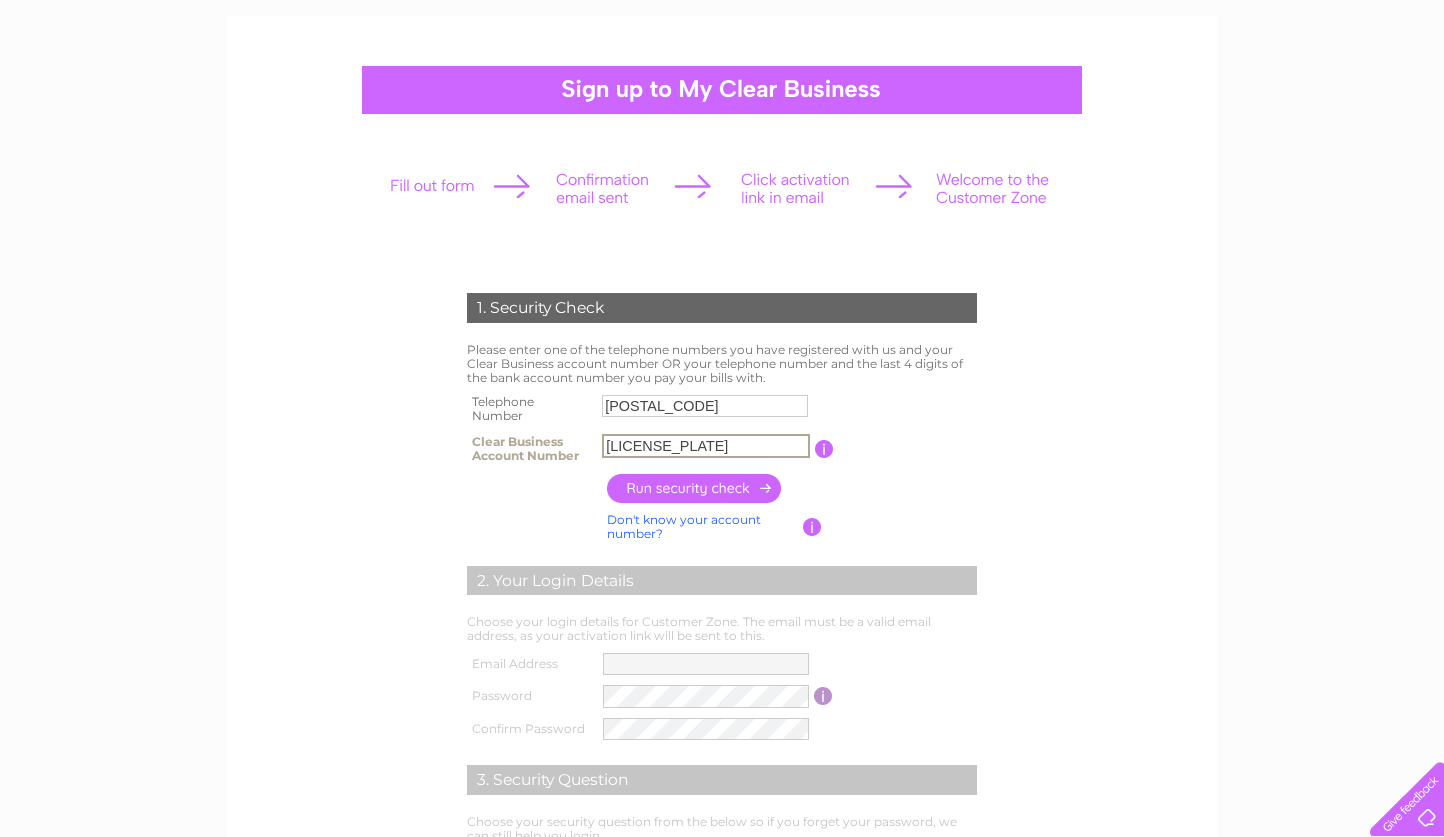 type on "[LICENSE]" 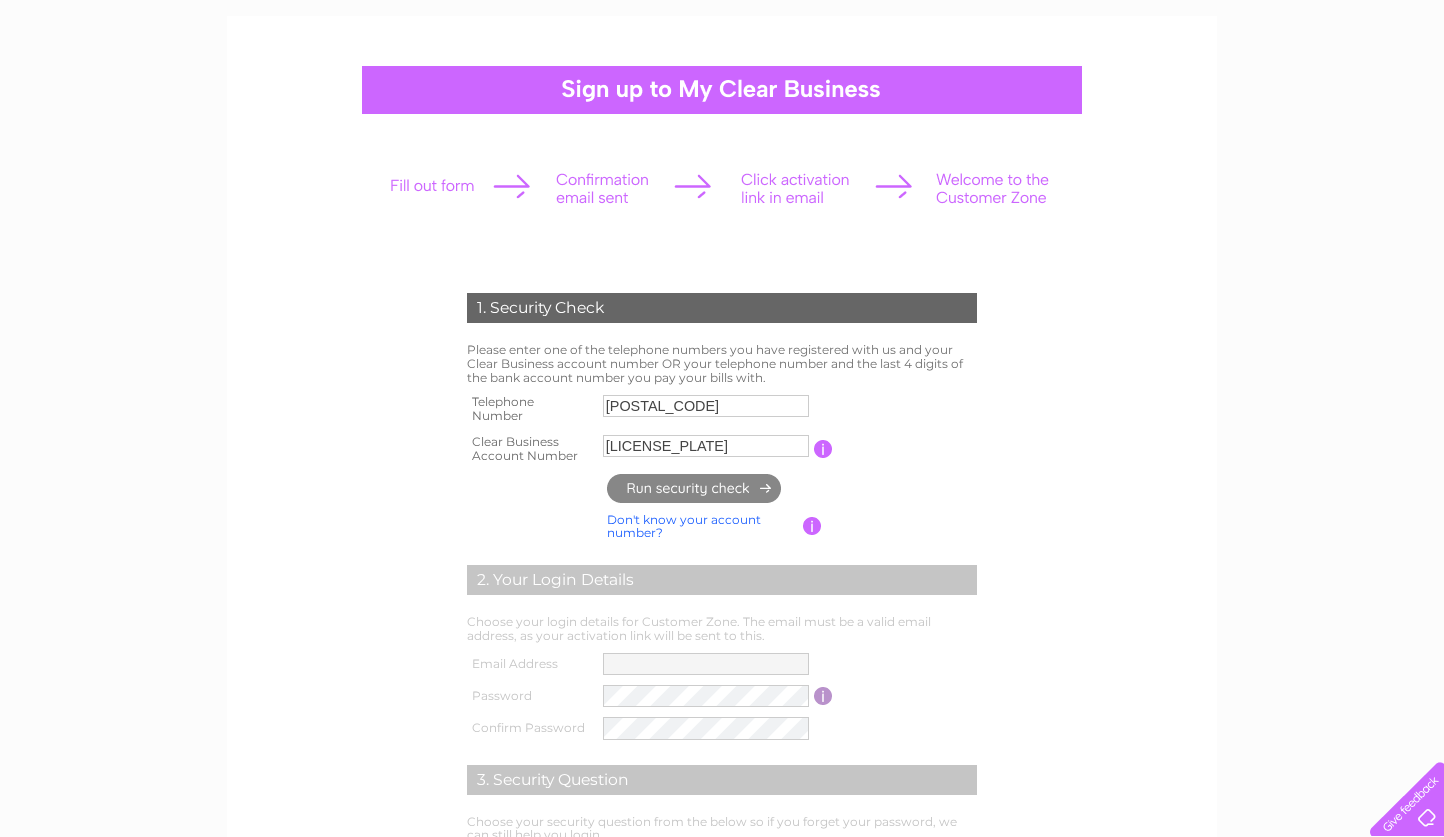 type on "**********" 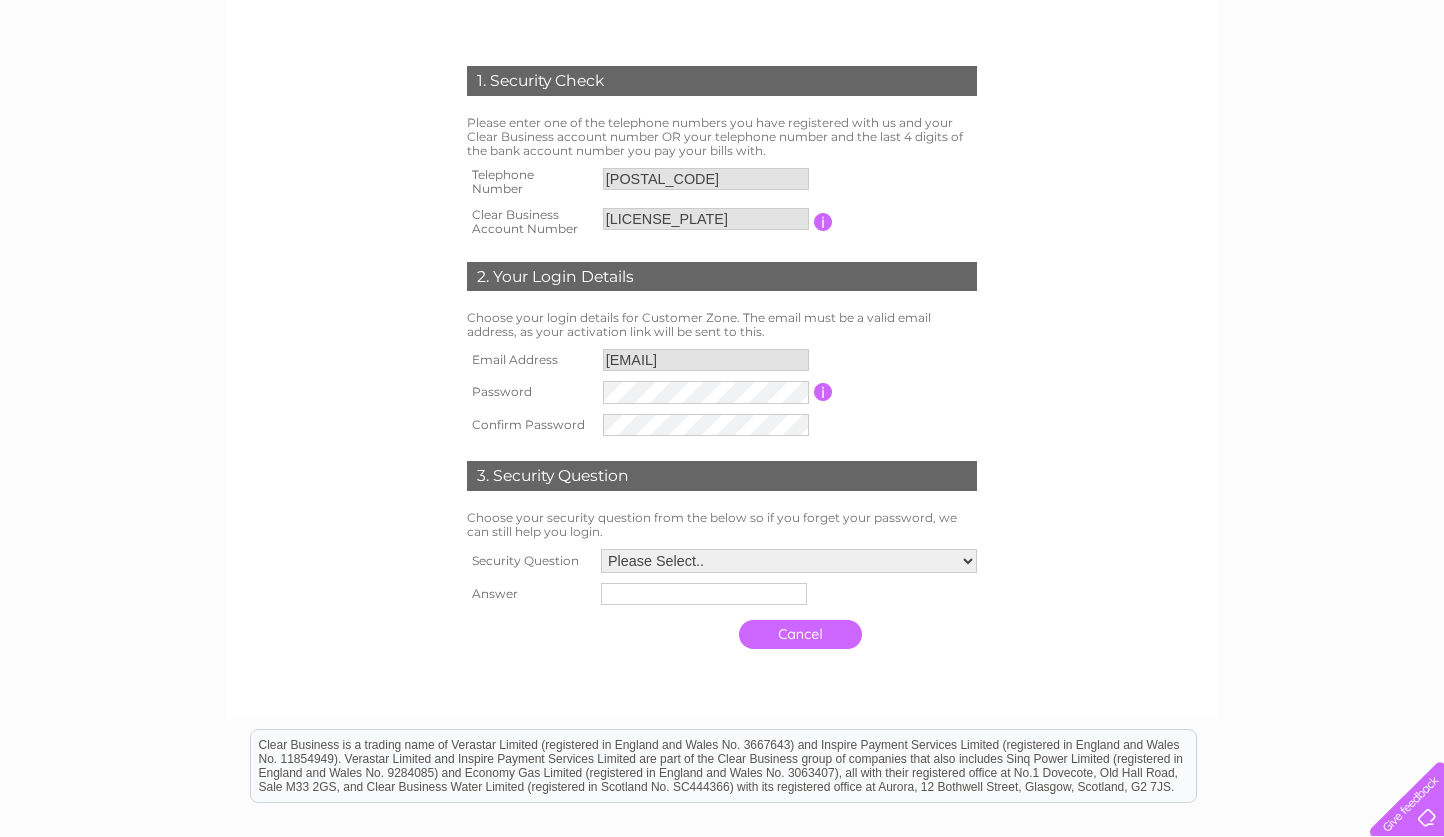 scroll, scrollTop: 364, scrollLeft: 0, axis: vertical 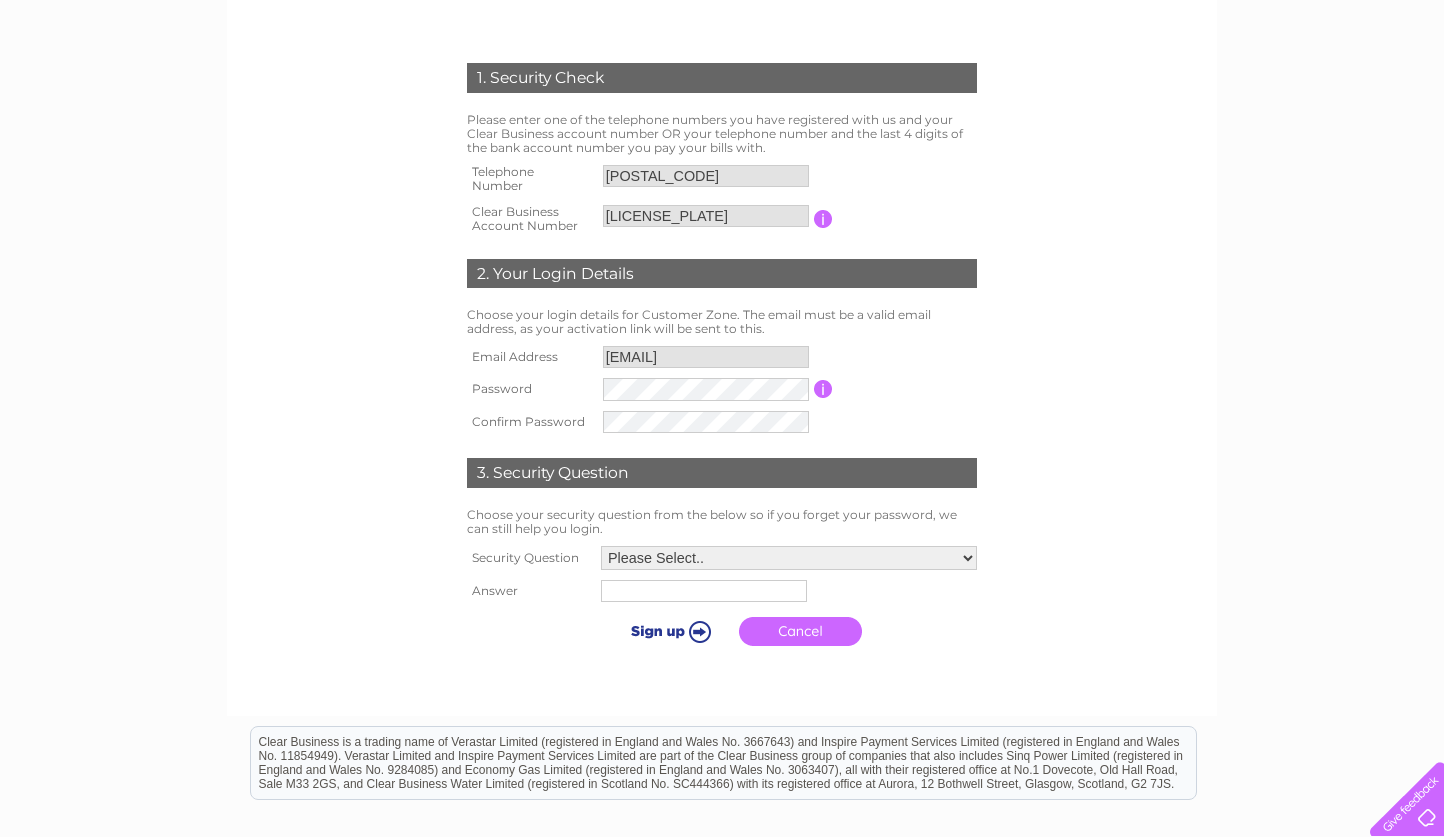 click on "**********" at bounding box center [706, 357] 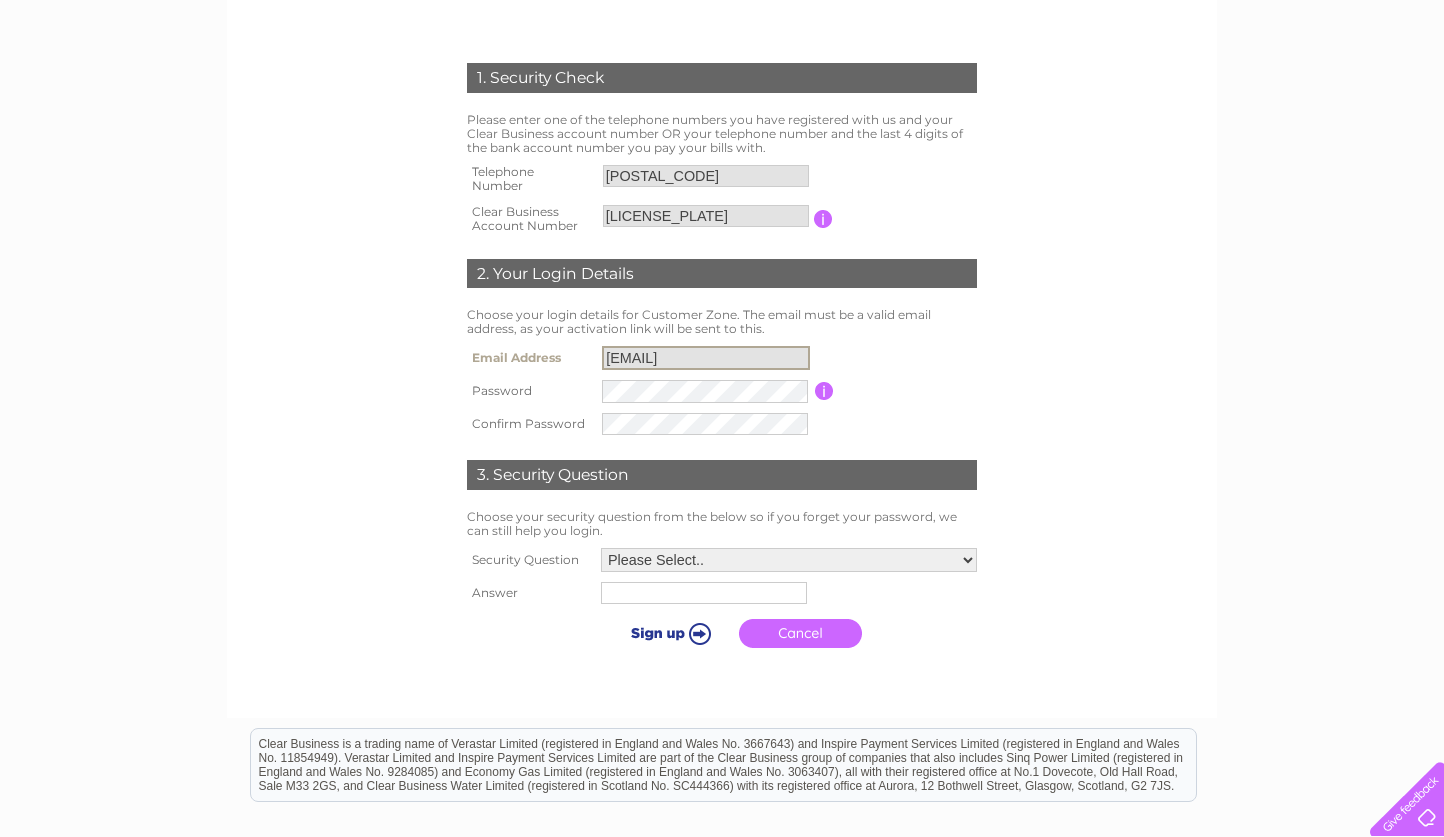 drag, startPoint x: 791, startPoint y: 353, endPoint x: 504, endPoint y: 354, distance: 287.00174 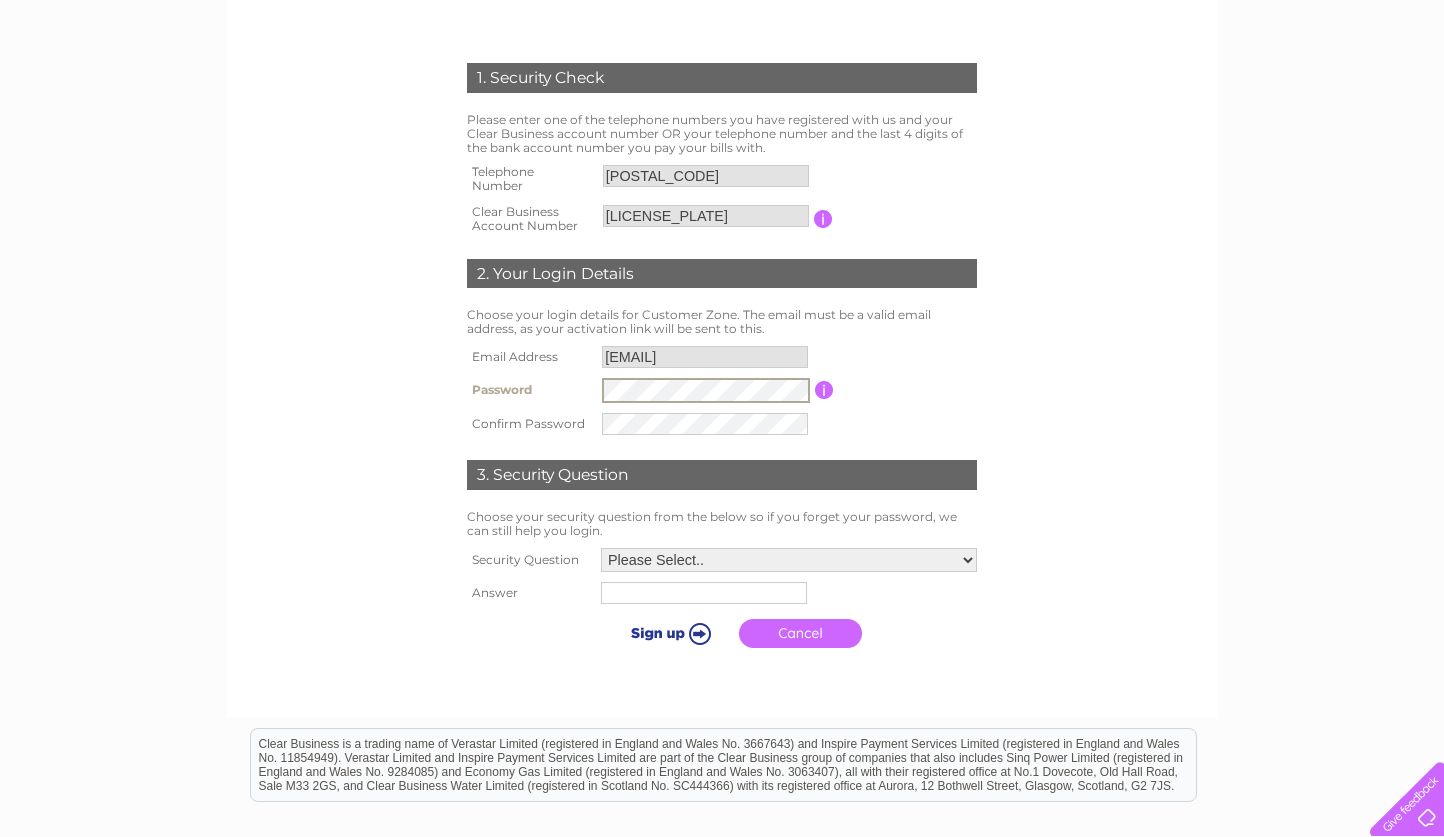 click on "Password
Password must be at least 6 characters long" at bounding box center [722, 390] 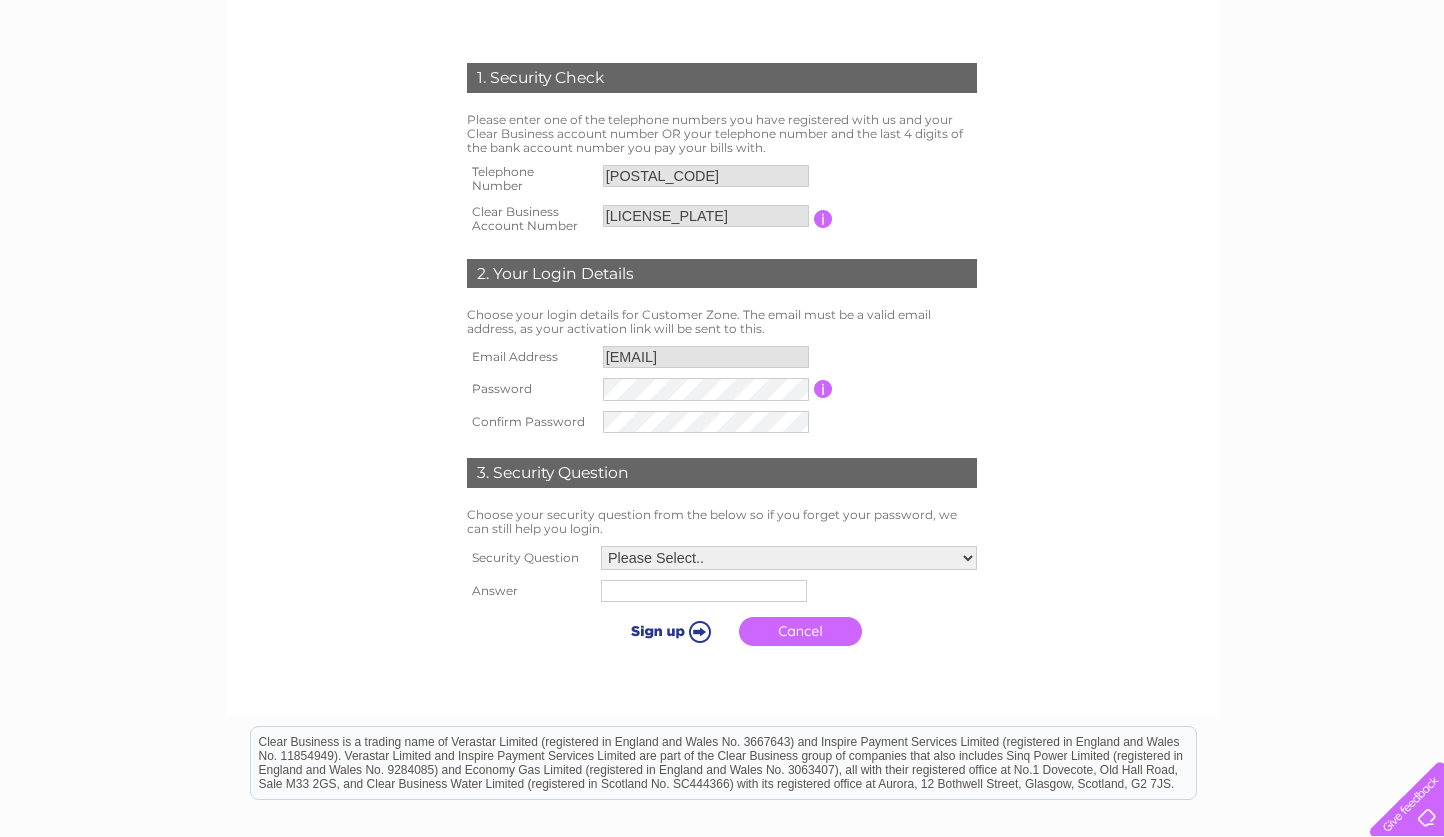 click at bounding box center [823, 389] 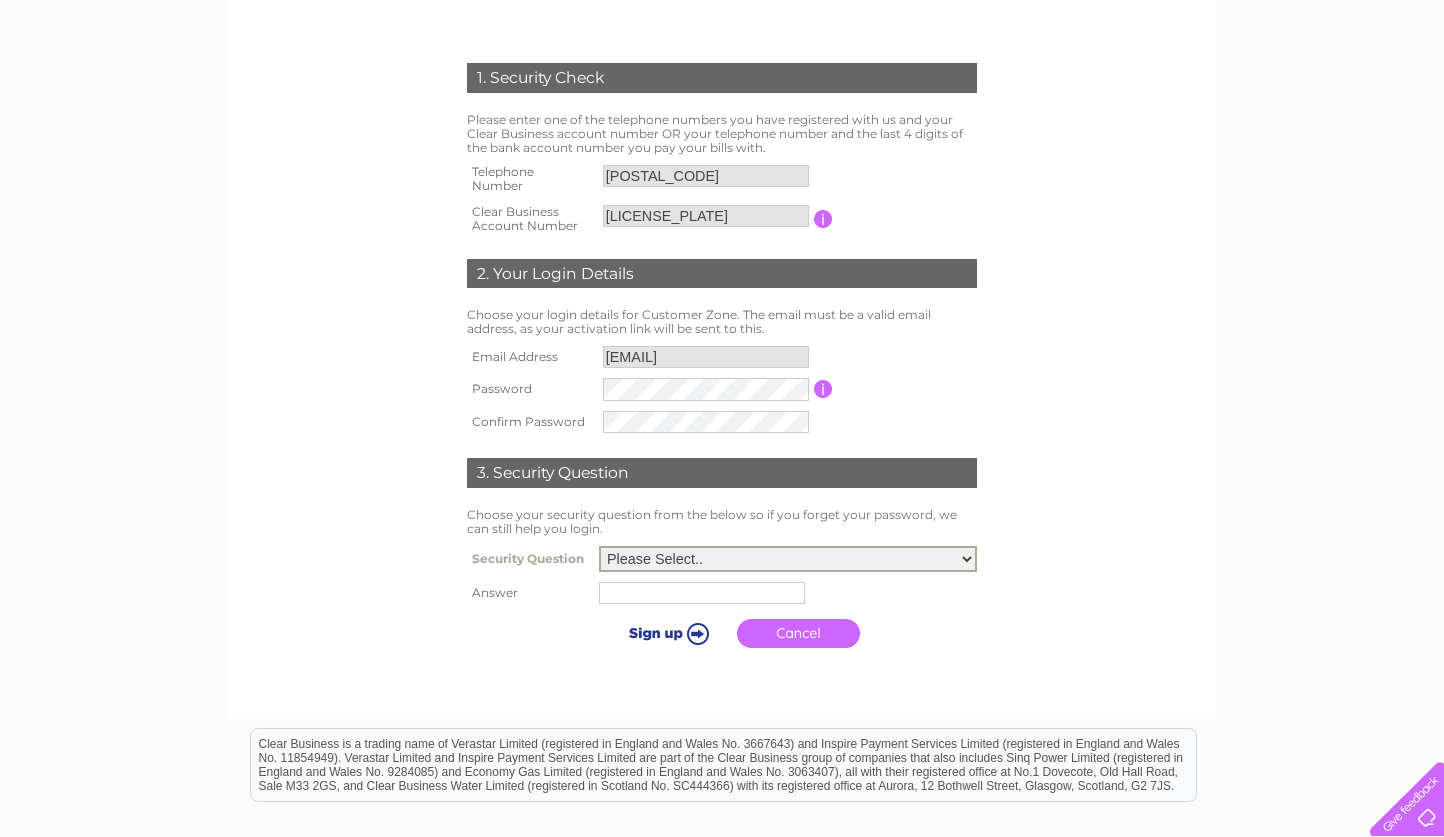 click on "Please Select..
In what town or city was your first job?
In what town or city did you meet your spouse/partner?
In what town or city did your mother and father meet?
What street did you live on as a child?
What was the name of your first pet?
Who was your childhood hero?" at bounding box center (788, 559) 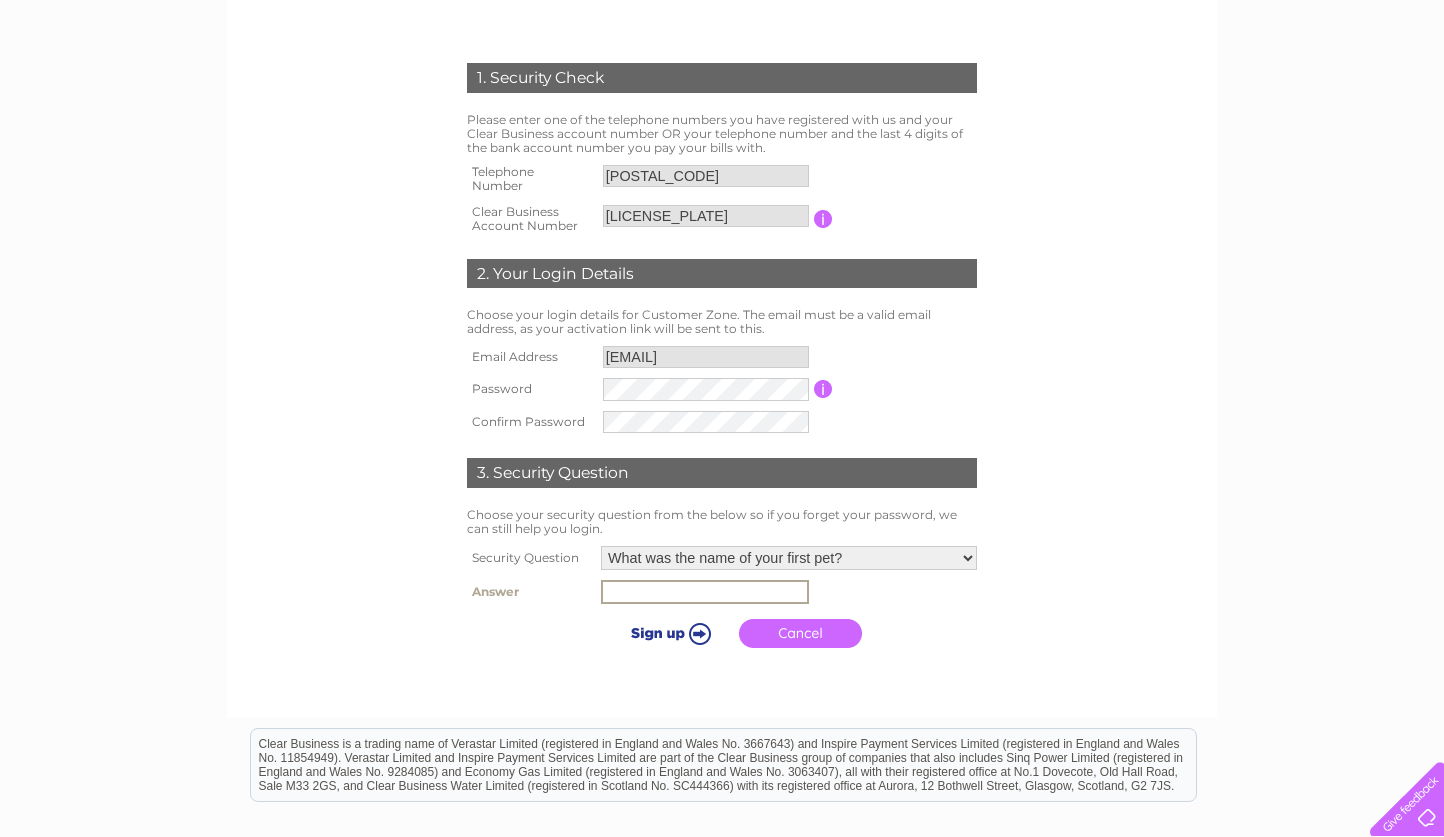 click at bounding box center (705, 592) 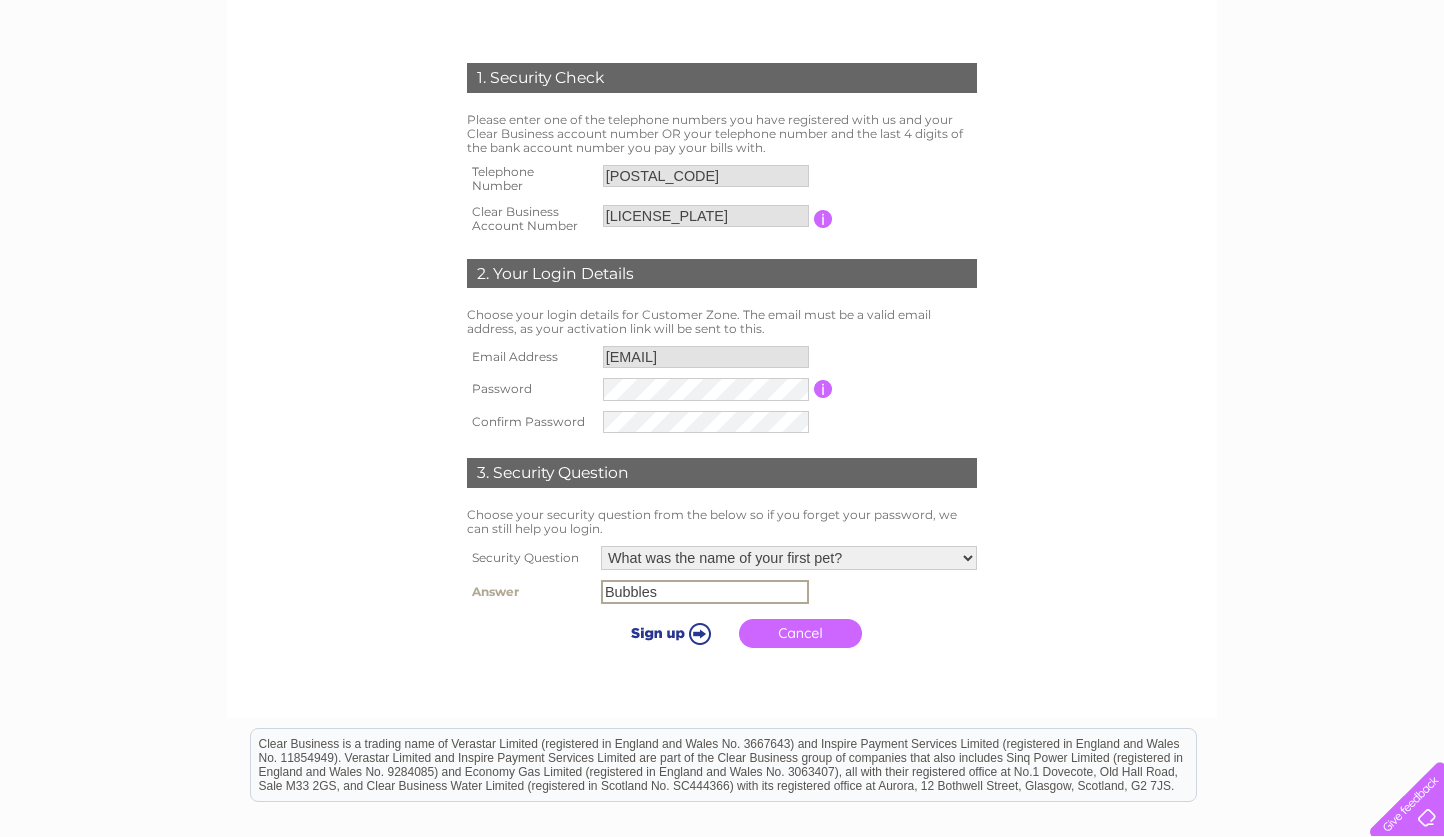 type on "Bubbles" 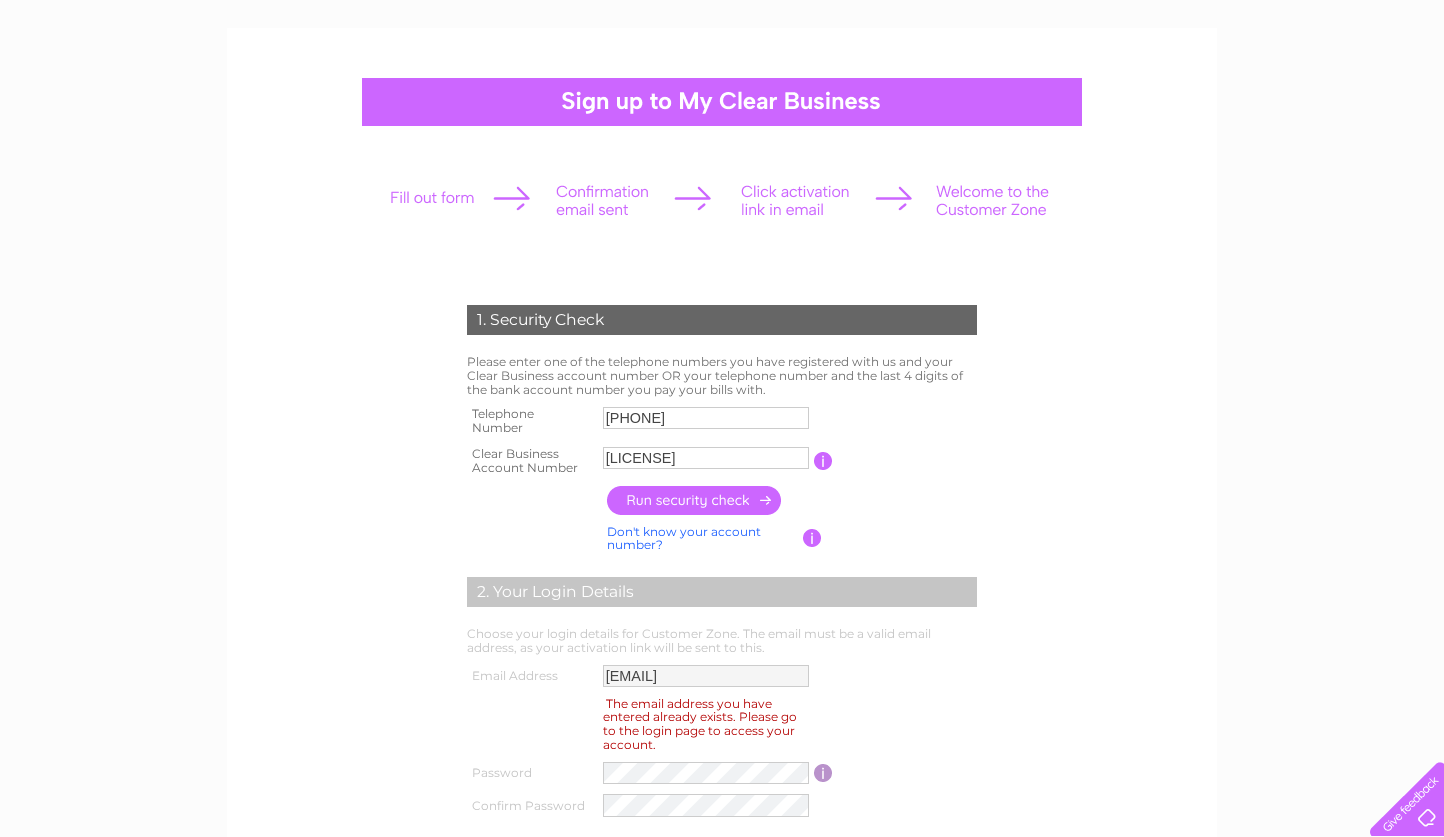 scroll, scrollTop: 0, scrollLeft: 0, axis: both 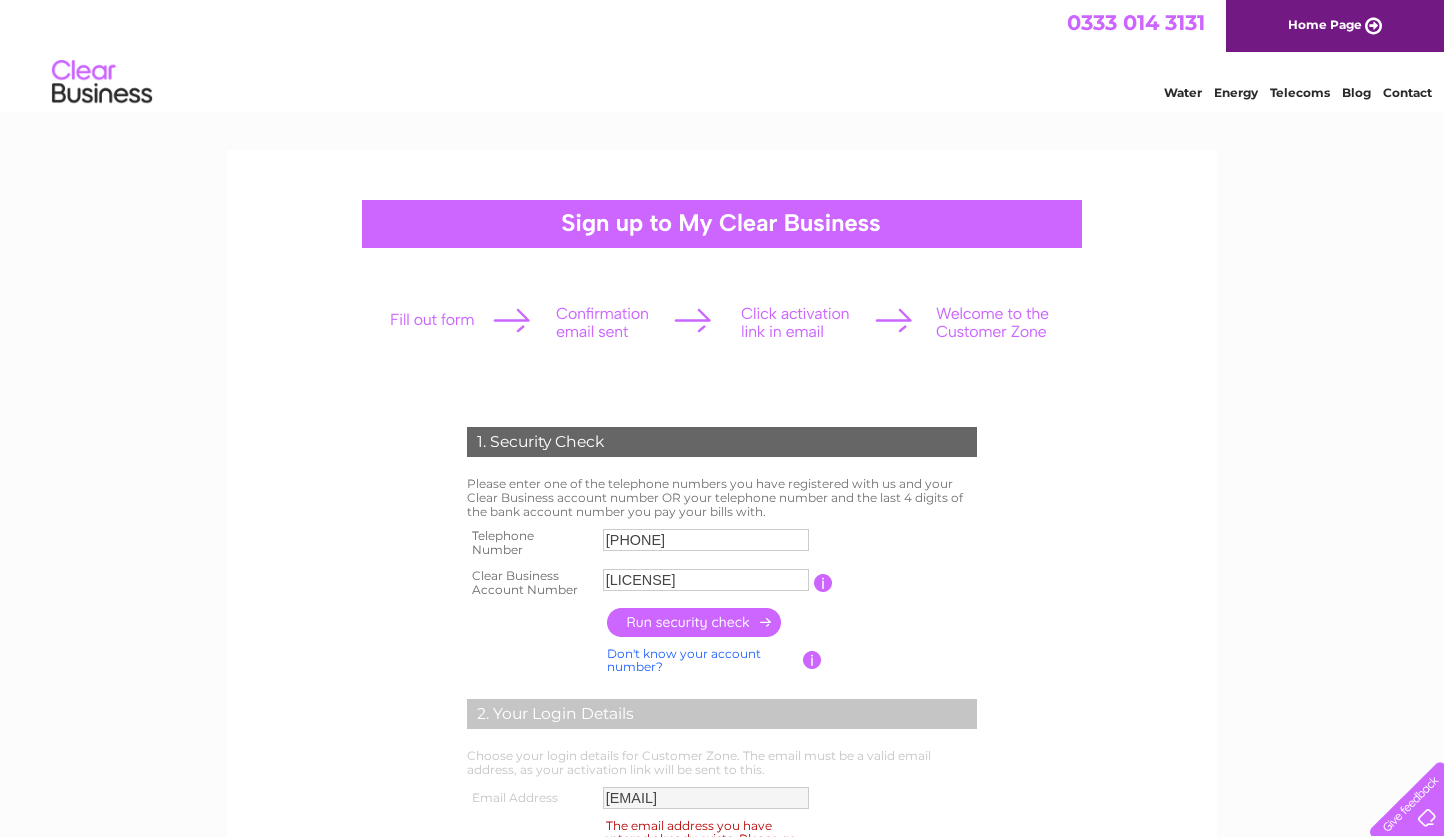 click on "Home Page" at bounding box center [1335, 26] 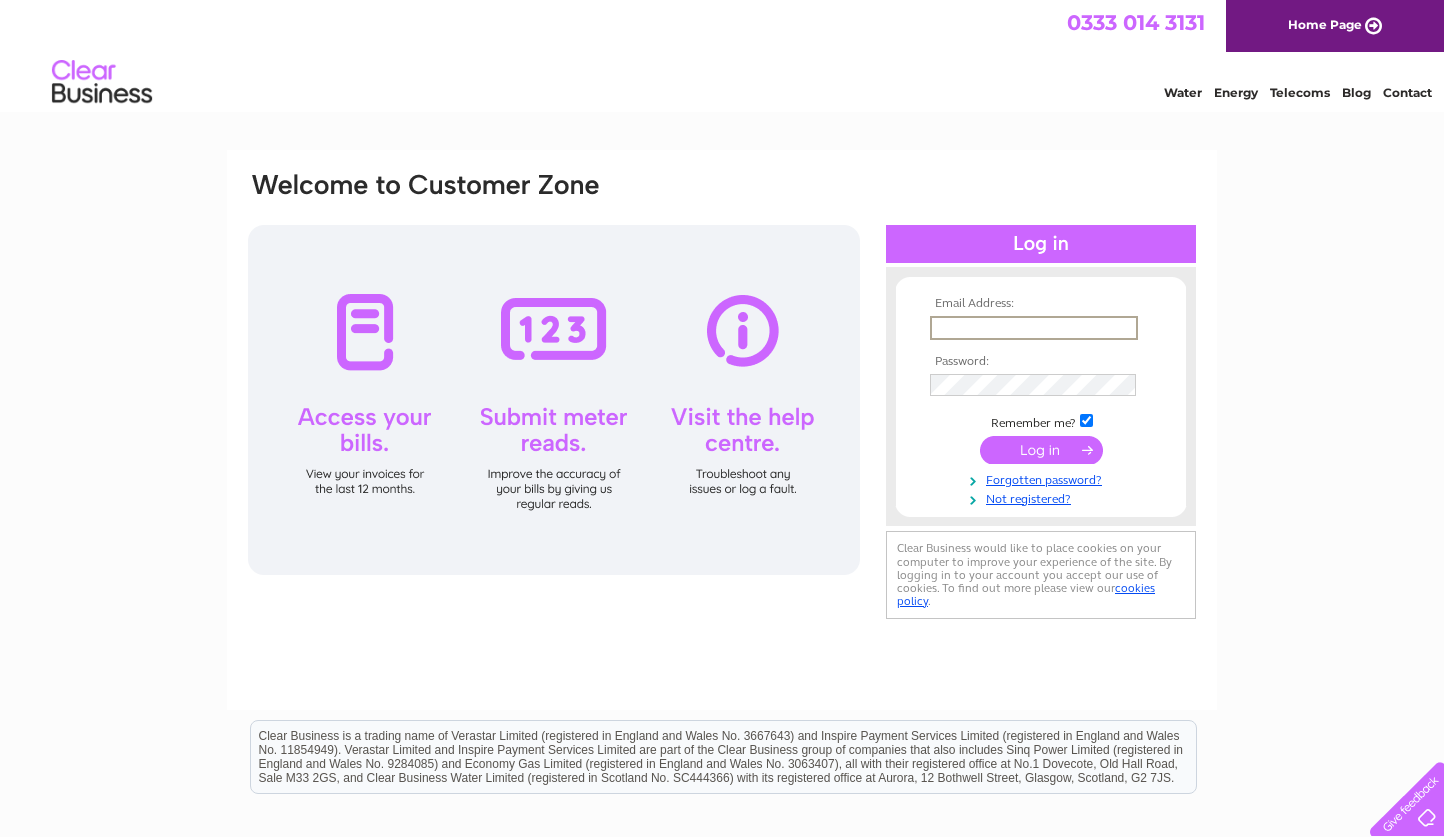 scroll, scrollTop: 0, scrollLeft: 0, axis: both 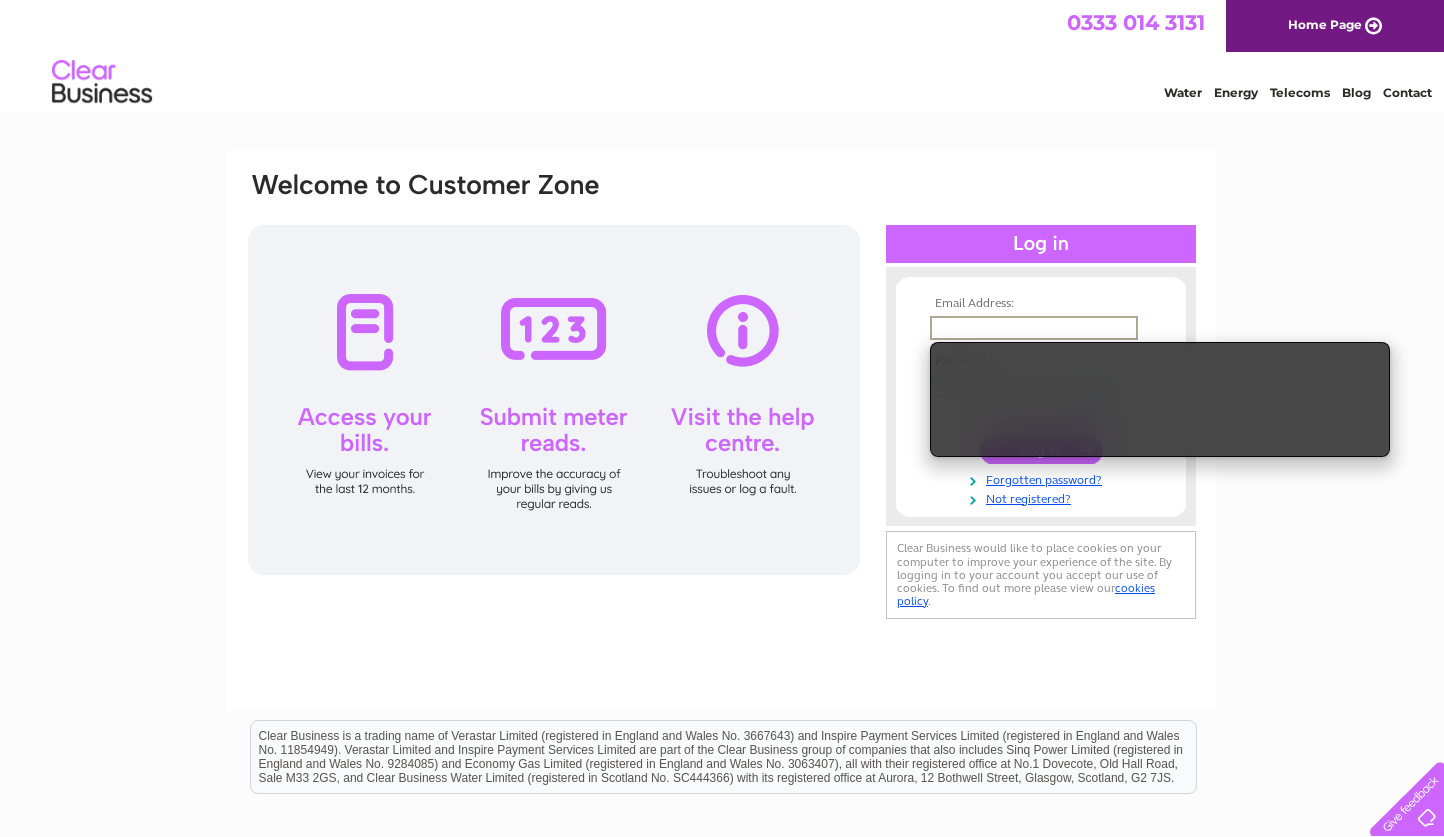 click at bounding box center (1034, 328) 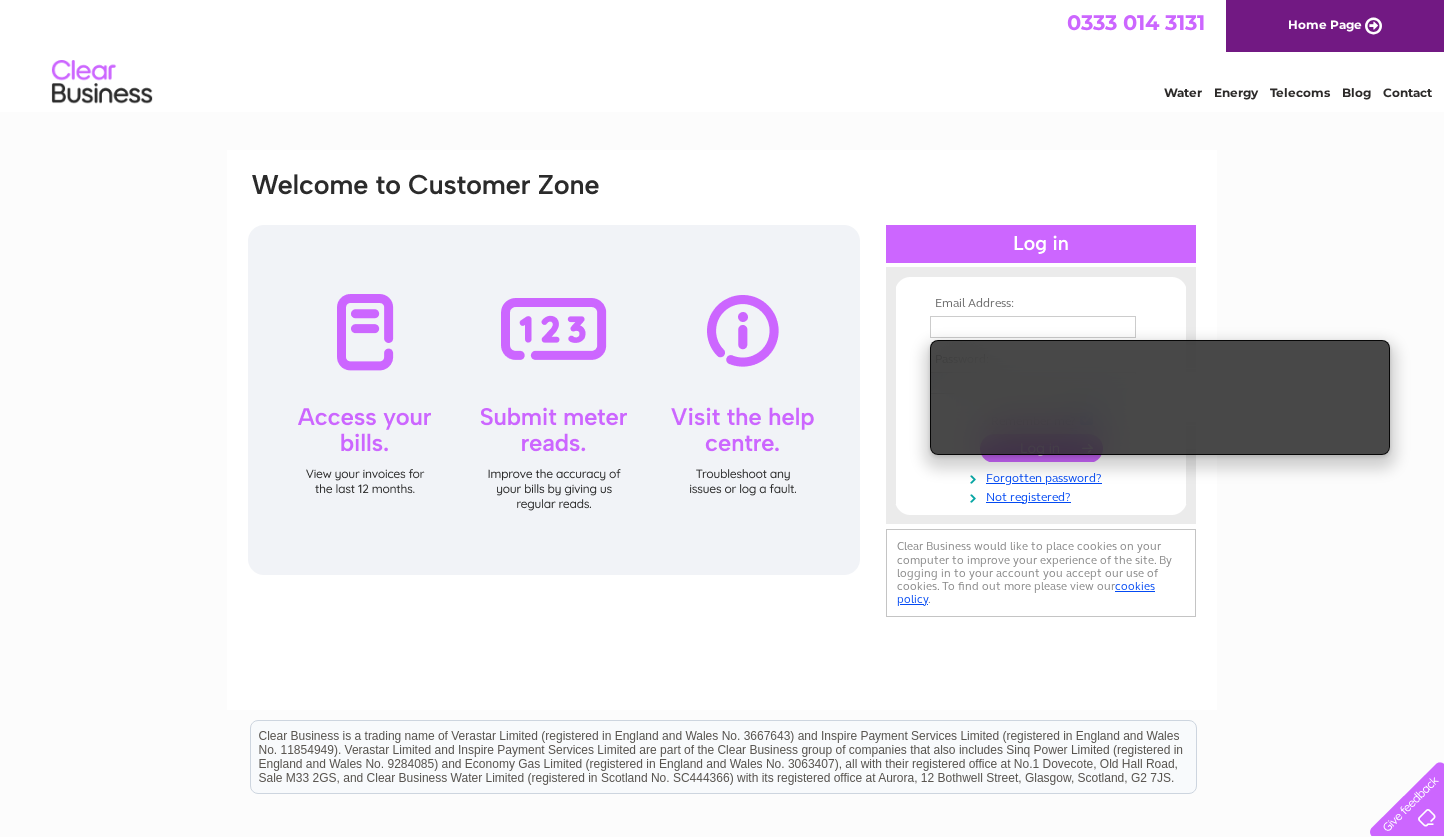 click at bounding box center (554, 400) 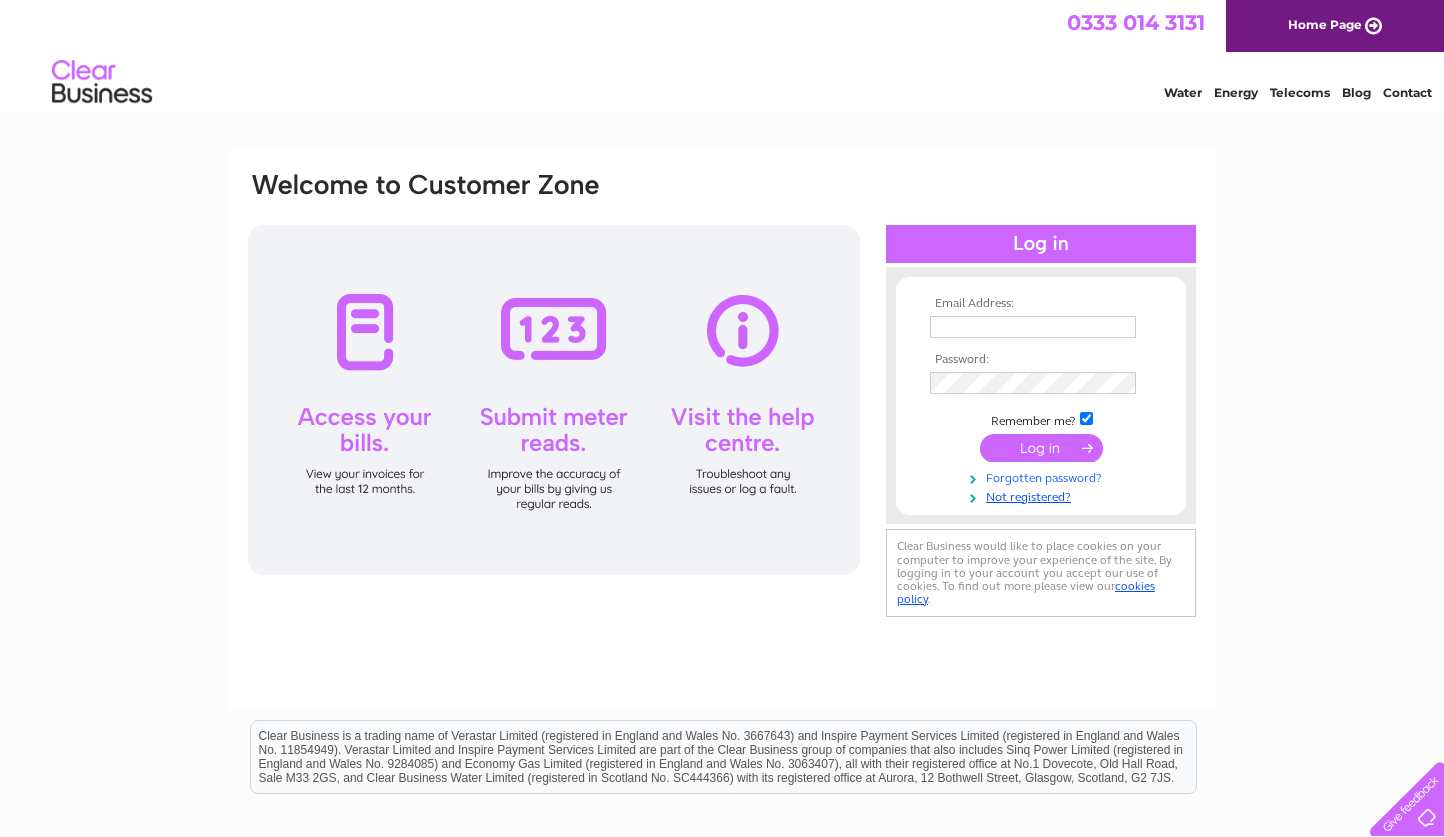 click on "Forgotten password?" at bounding box center (1043, 476) 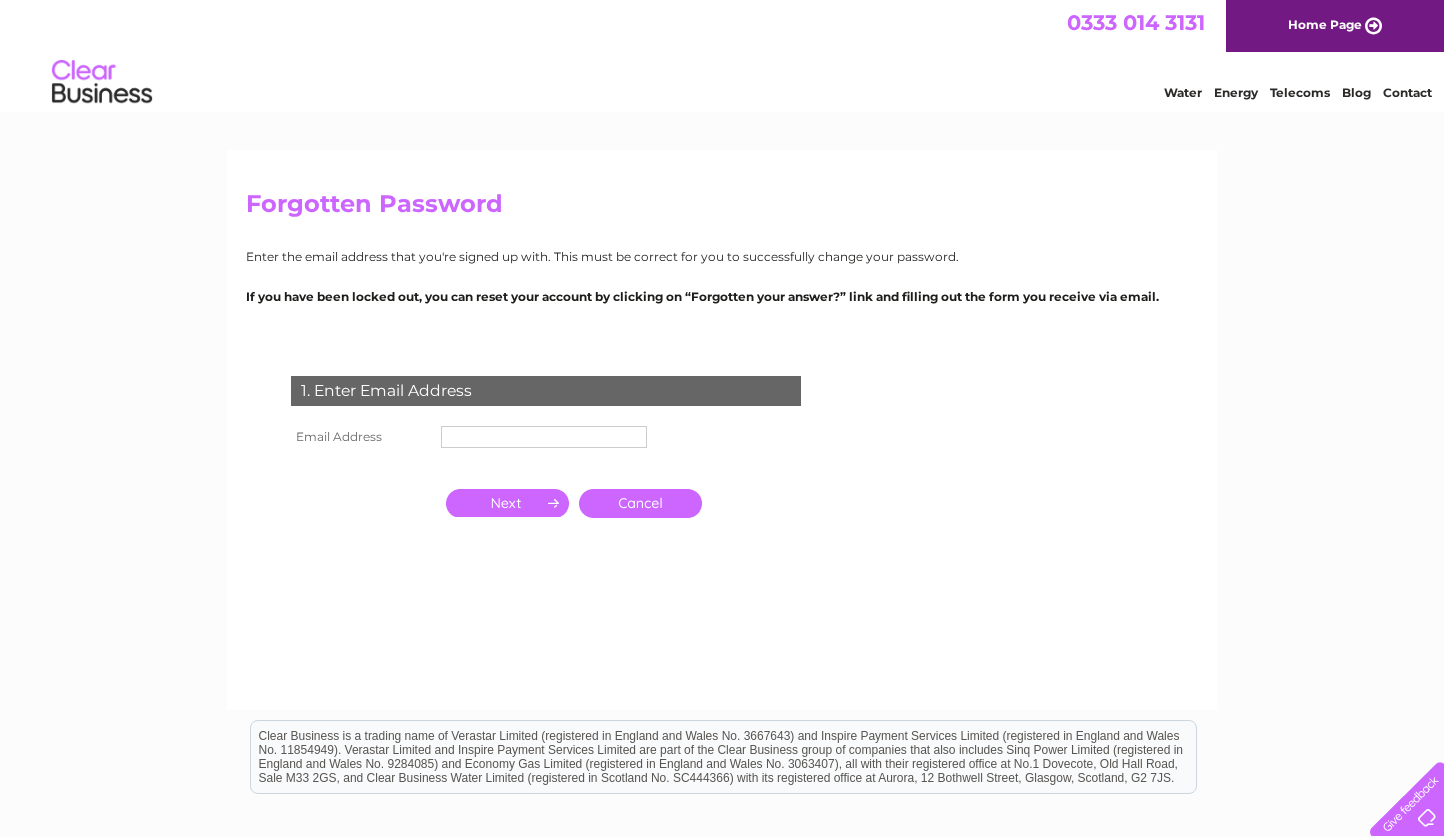 click at bounding box center [544, 437] 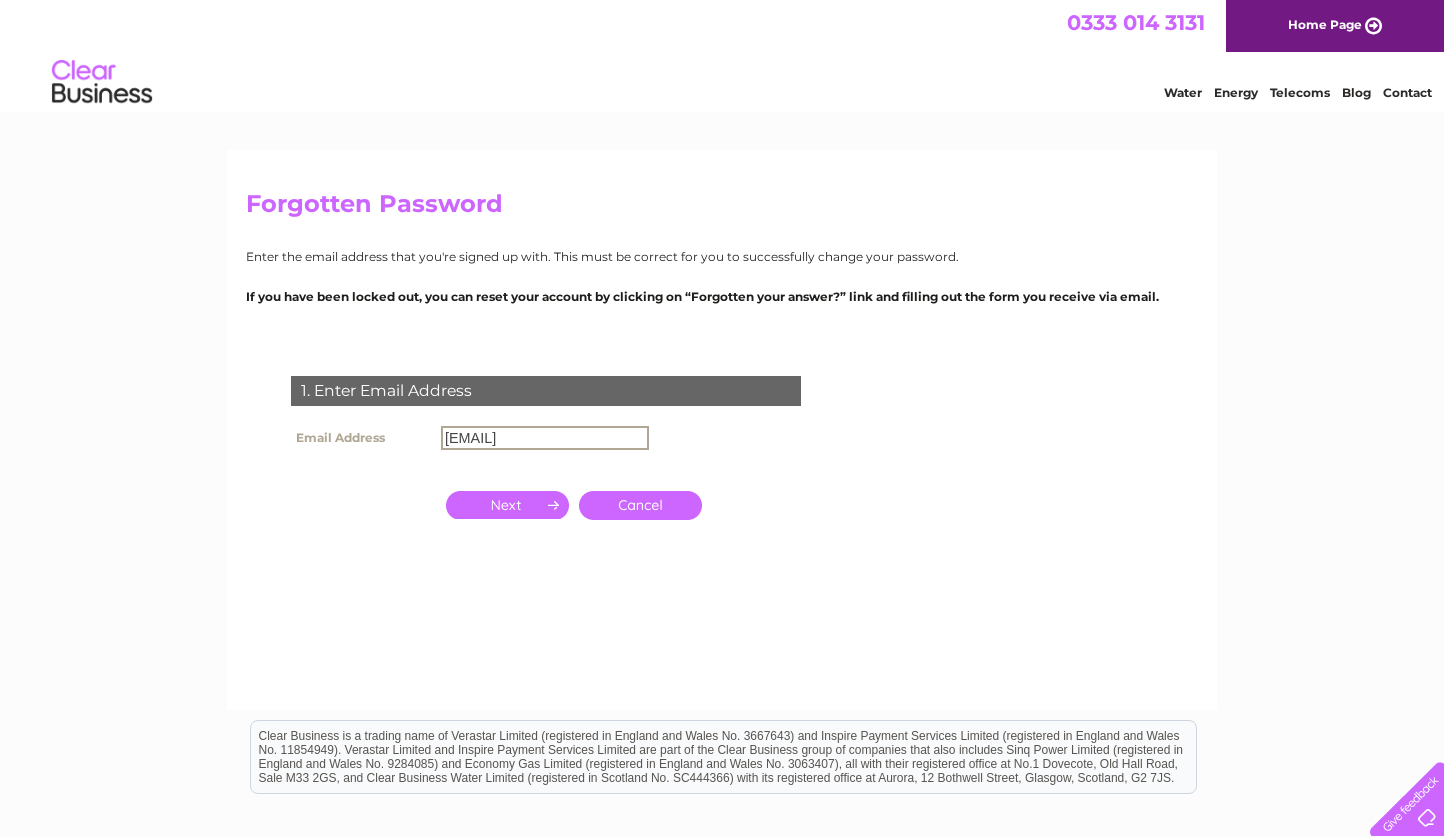 click at bounding box center [507, 505] 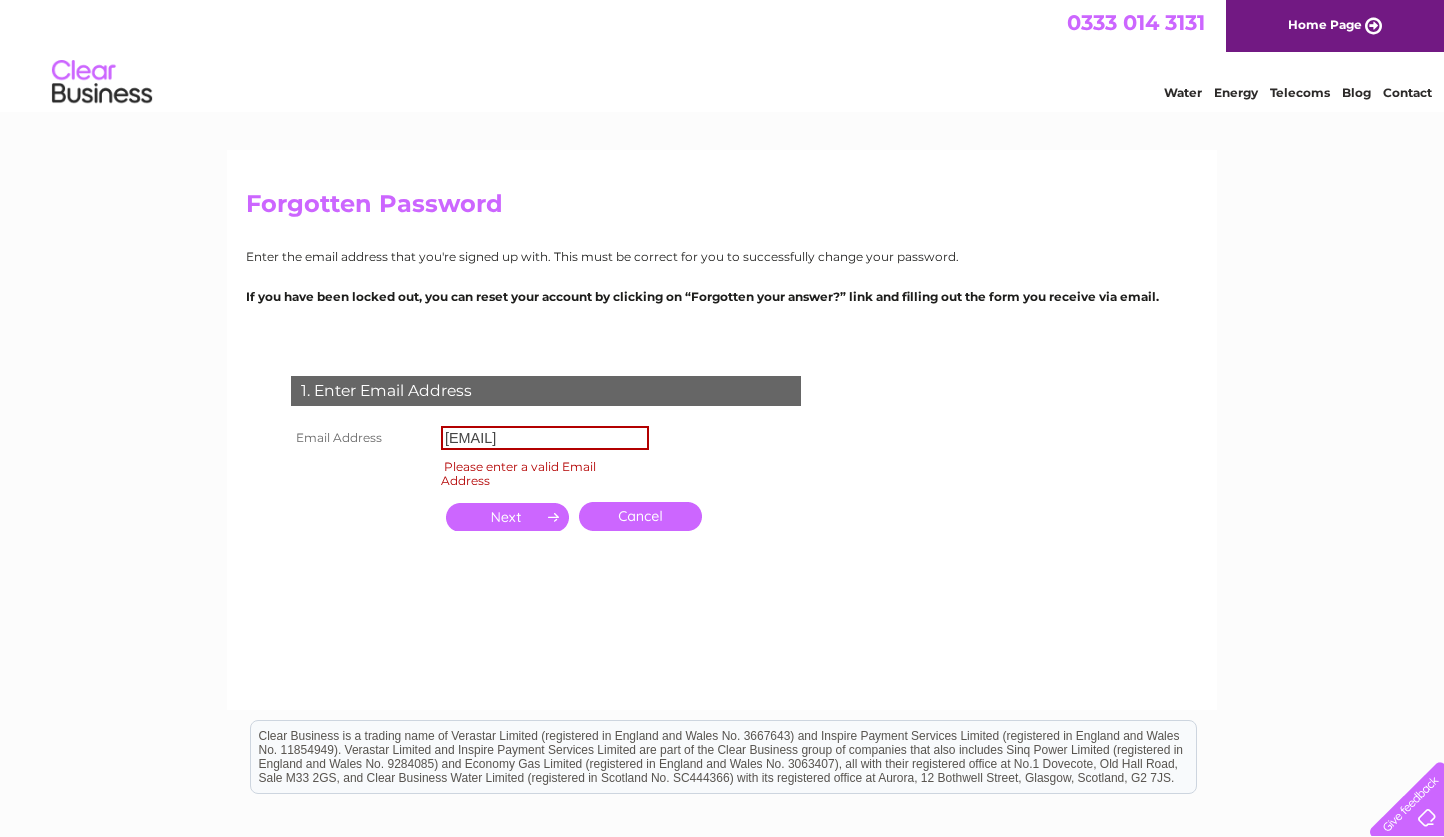 click on "[EMAIL]" at bounding box center [545, 438] 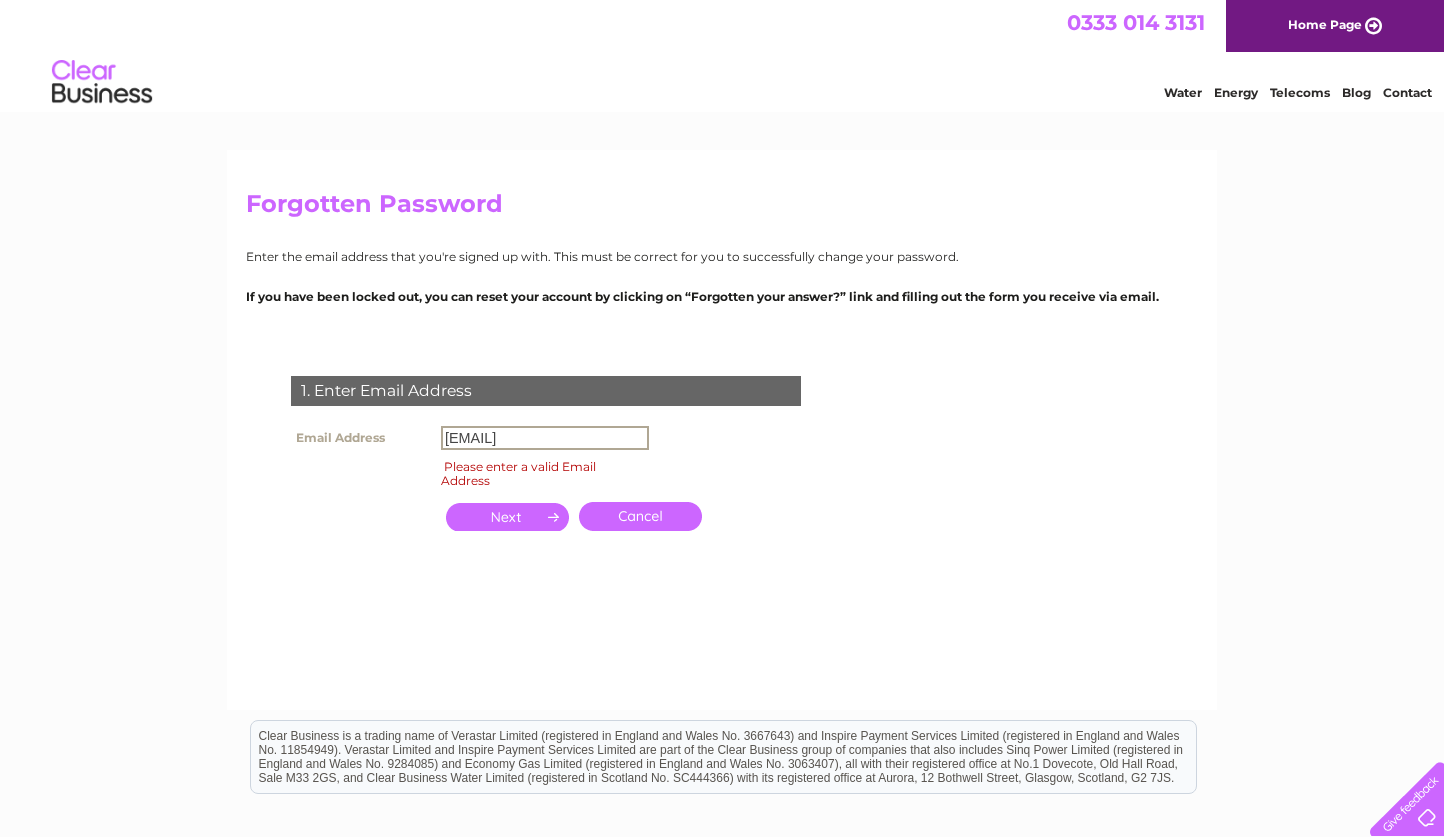 click on "paul.leinster@parliament.sco" at bounding box center (545, 438) 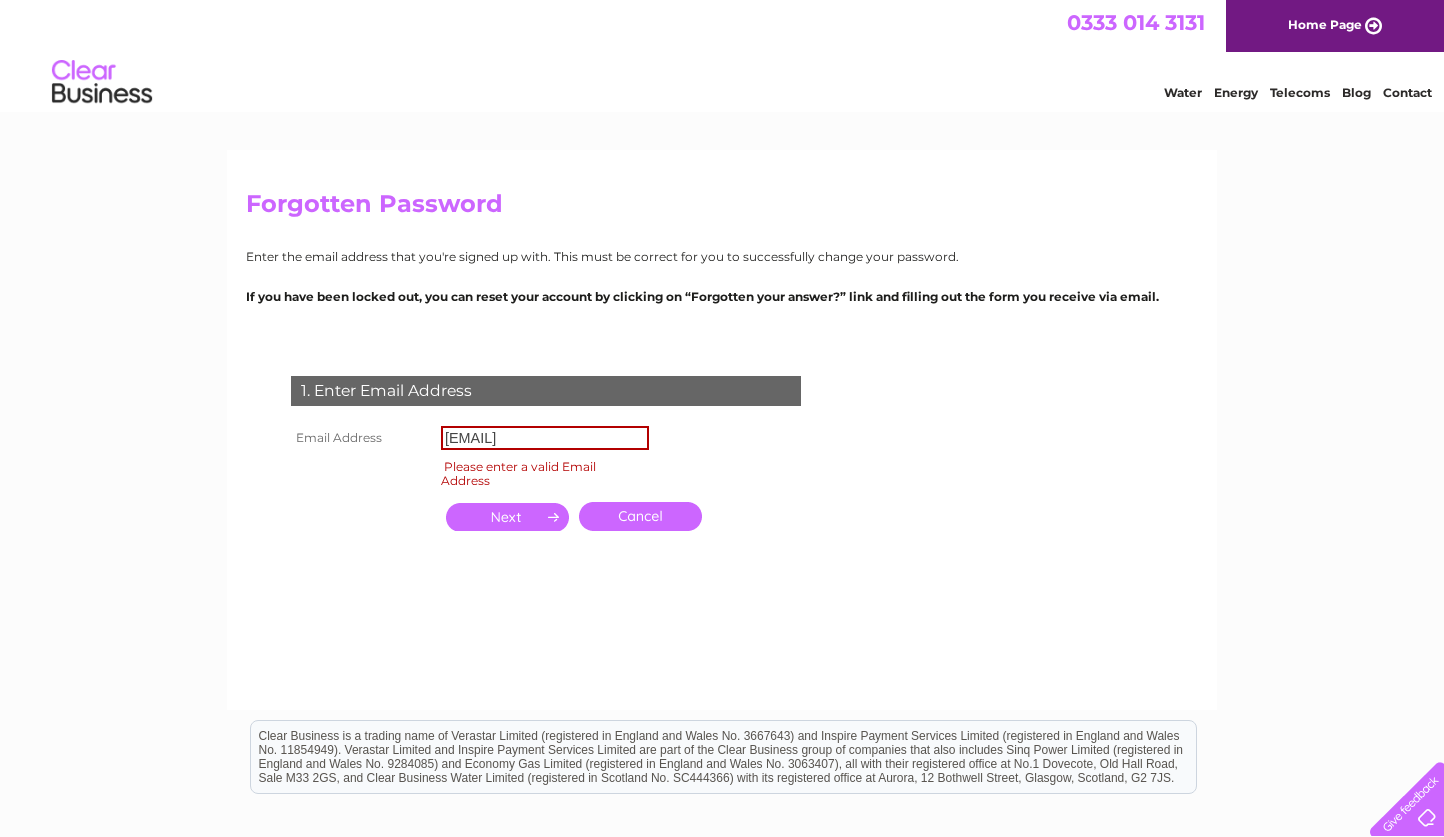 click at bounding box center [507, 517] 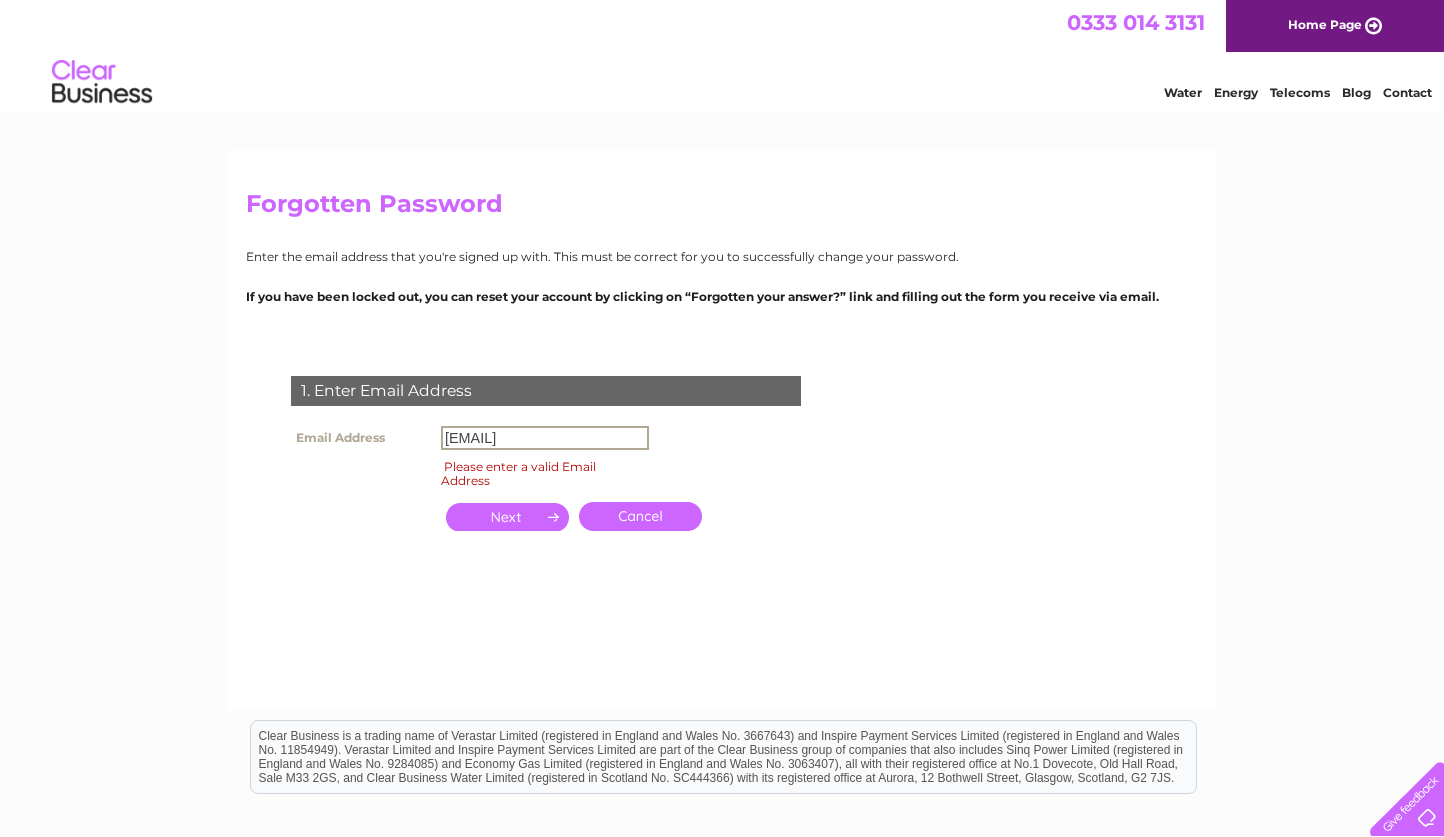 click at bounding box center (361, 516) 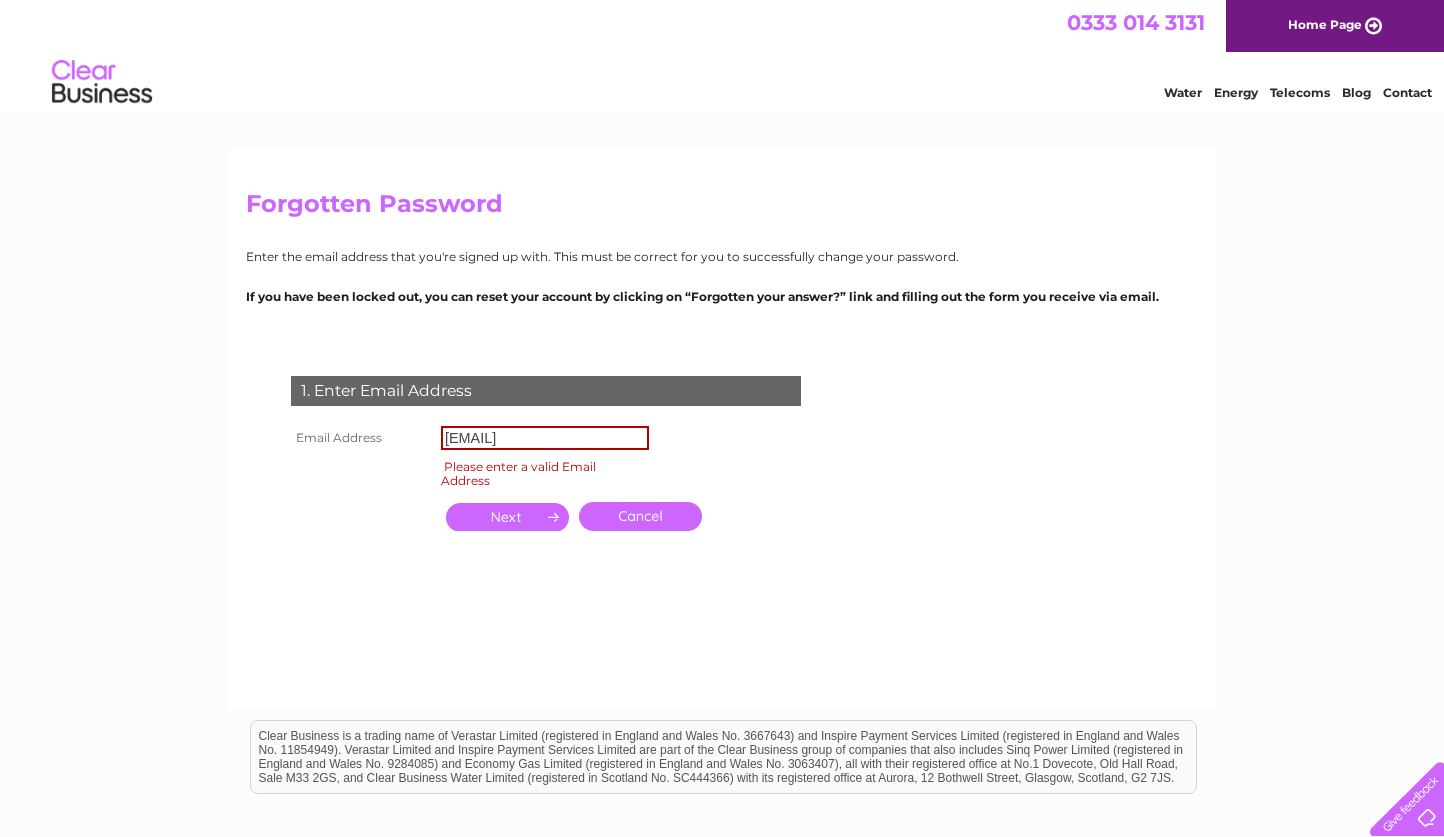 click at bounding box center [507, 517] 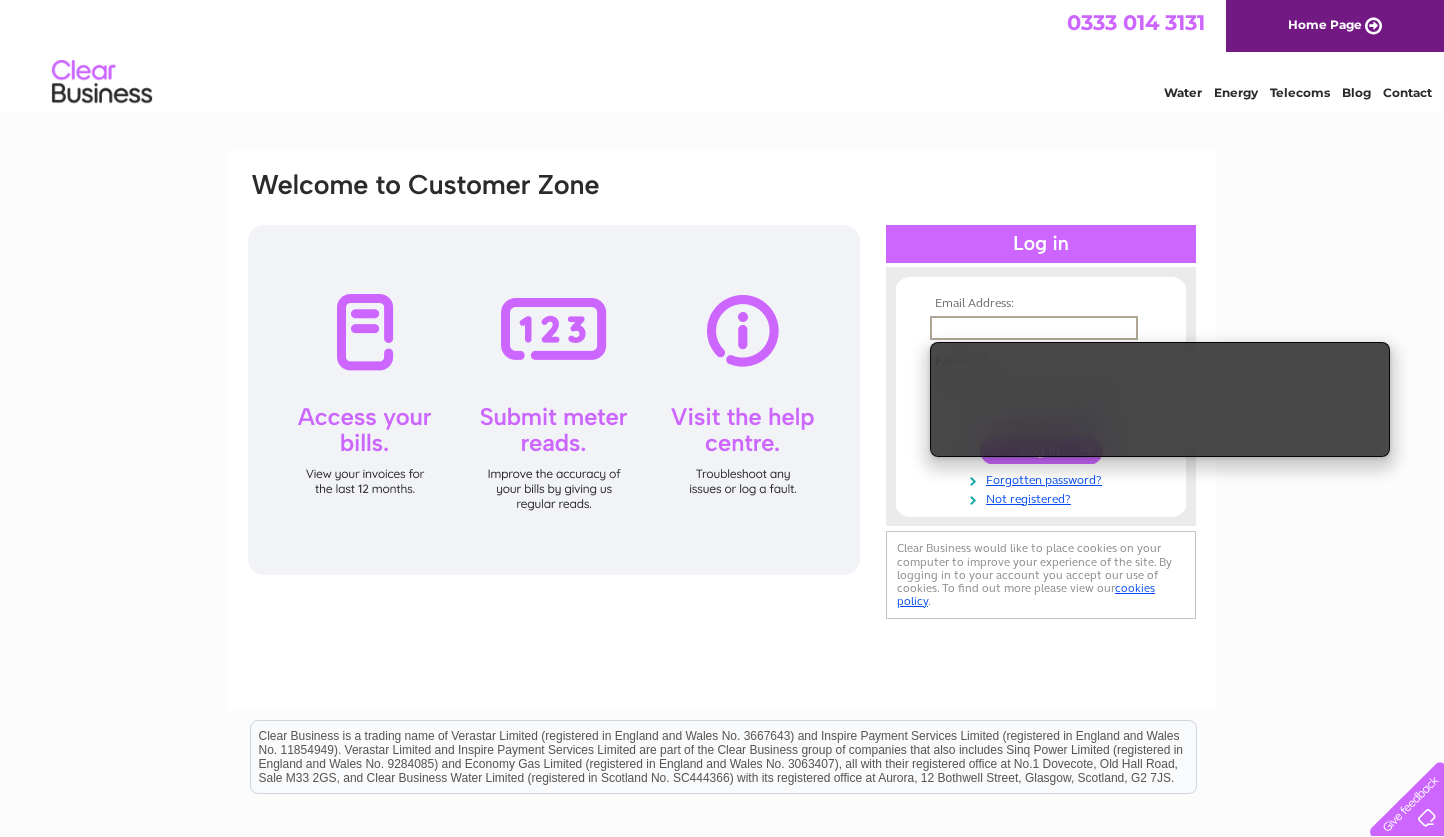 scroll, scrollTop: 0, scrollLeft: 0, axis: both 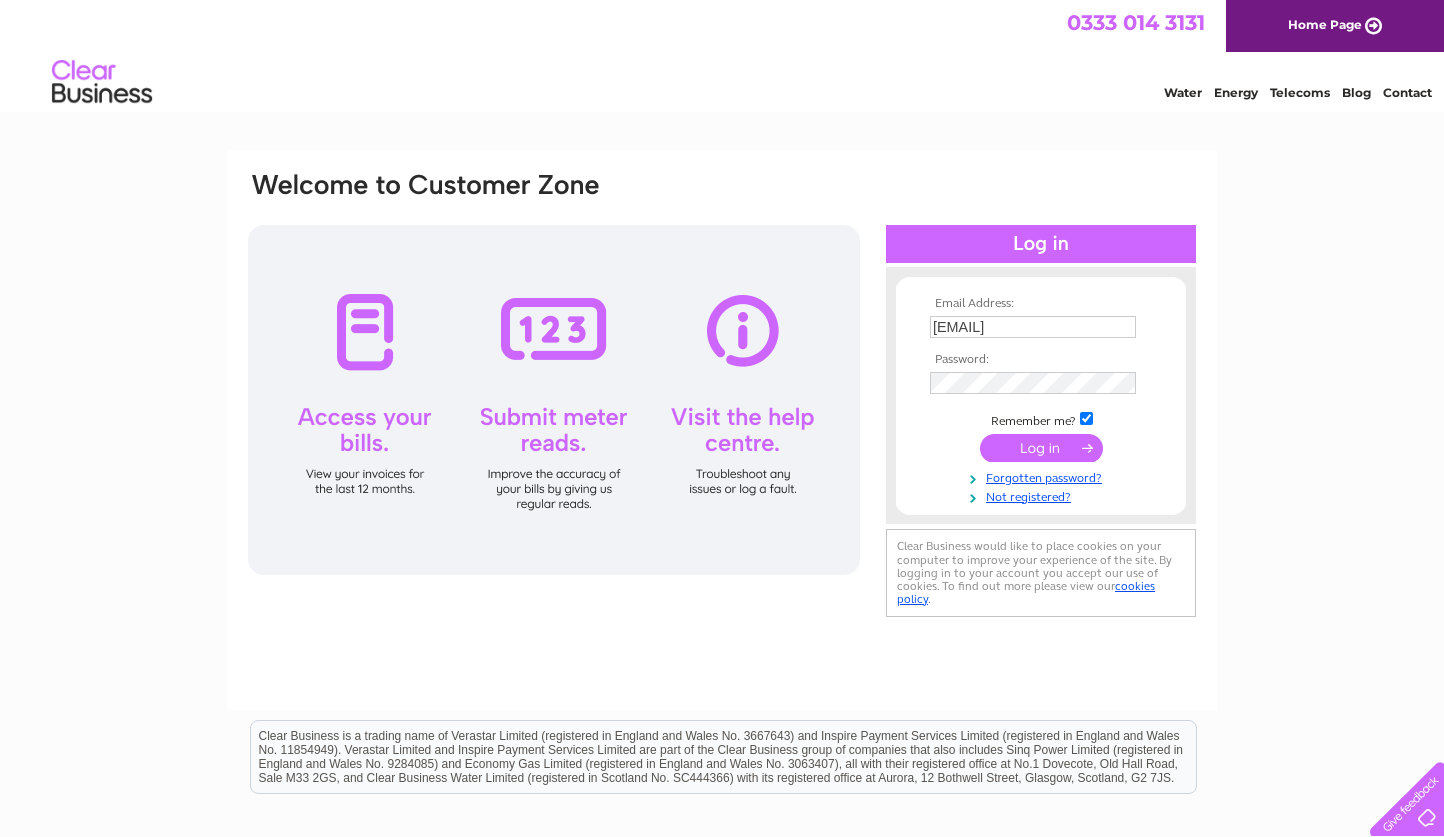 click at bounding box center (1041, 448) 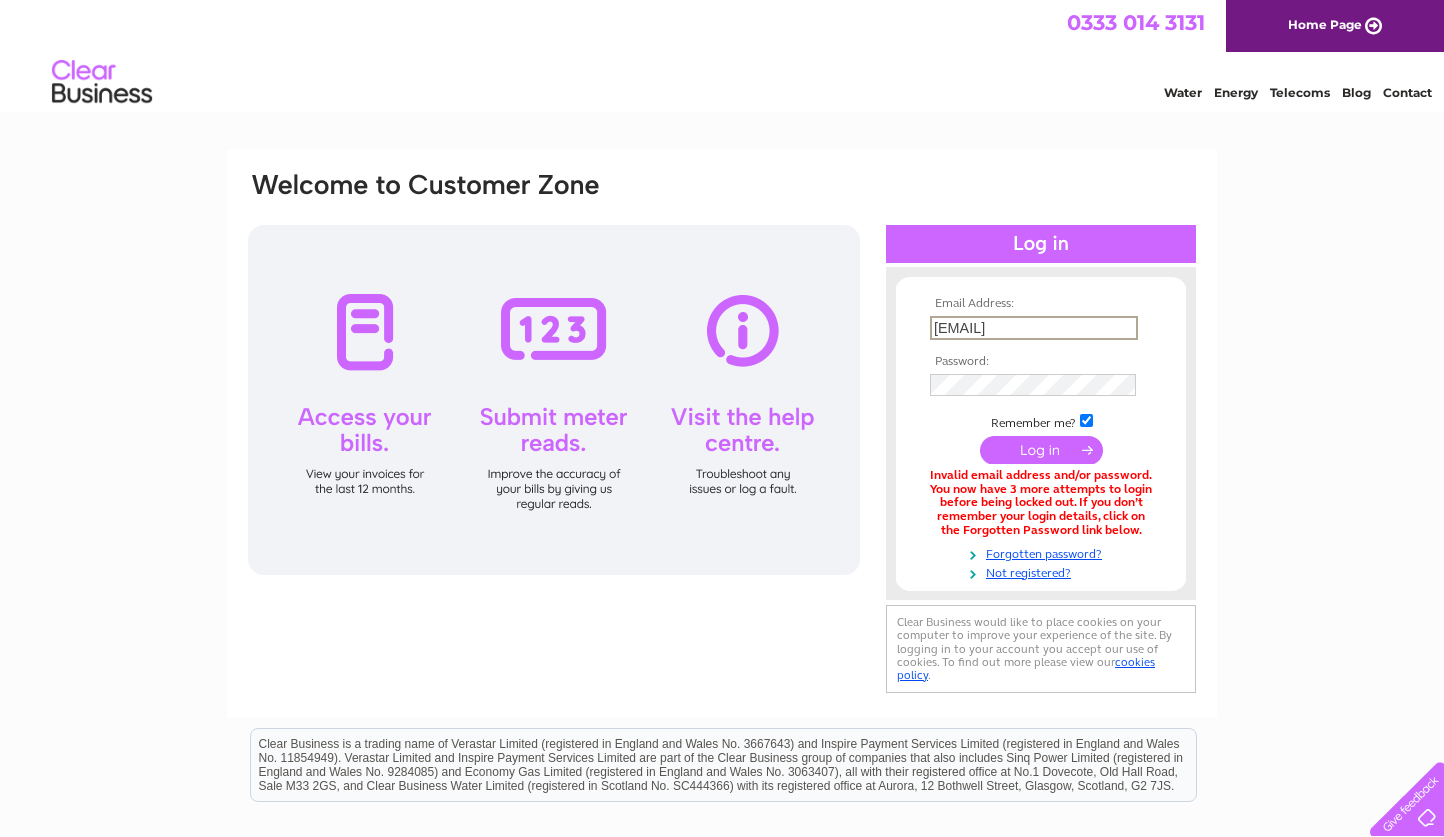 scroll, scrollTop: 0, scrollLeft: 0, axis: both 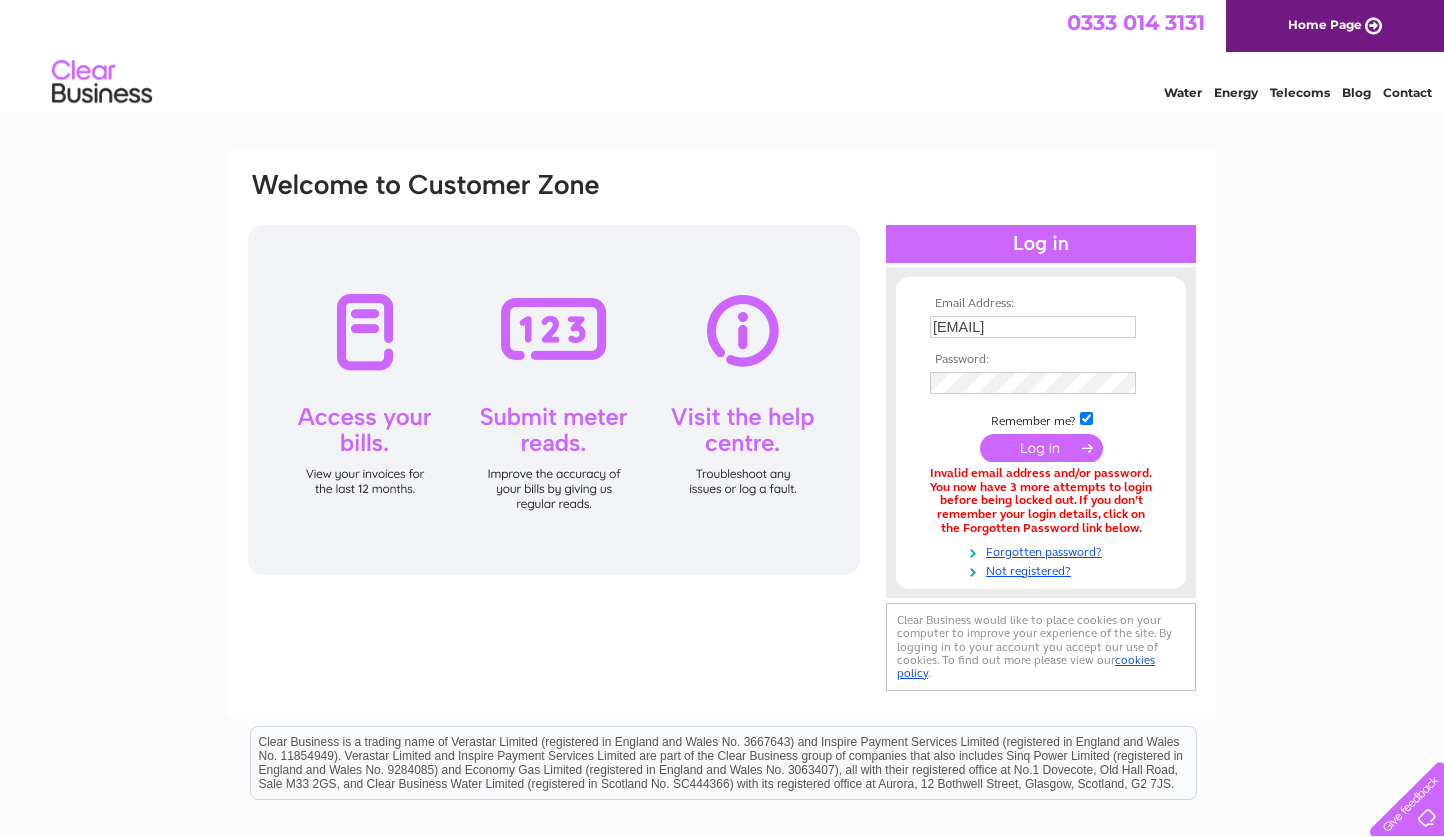 click on "[EMAIL]" at bounding box center [1033, 327] 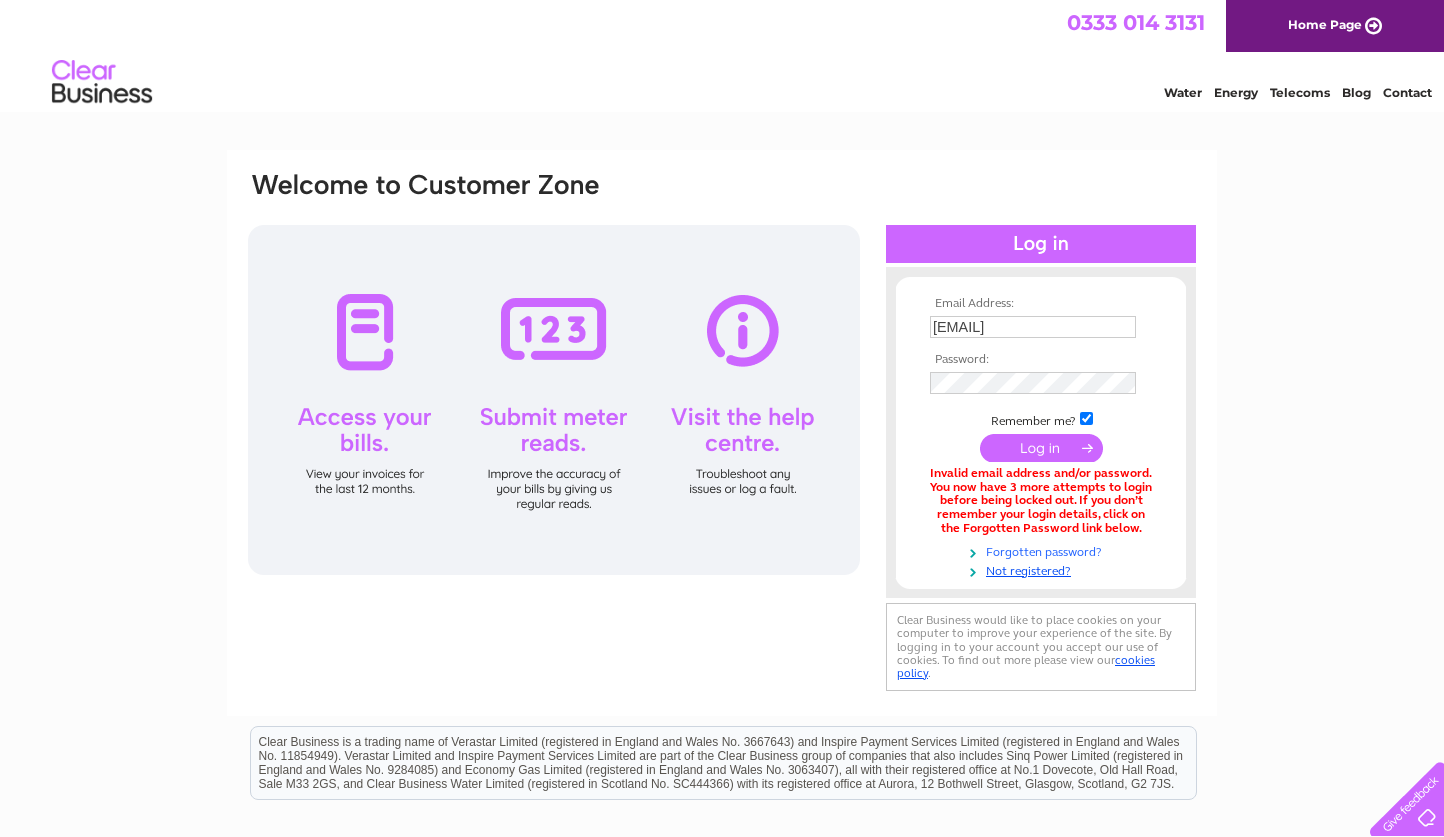 click on "Forgotten password?" at bounding box center (1043, 550) 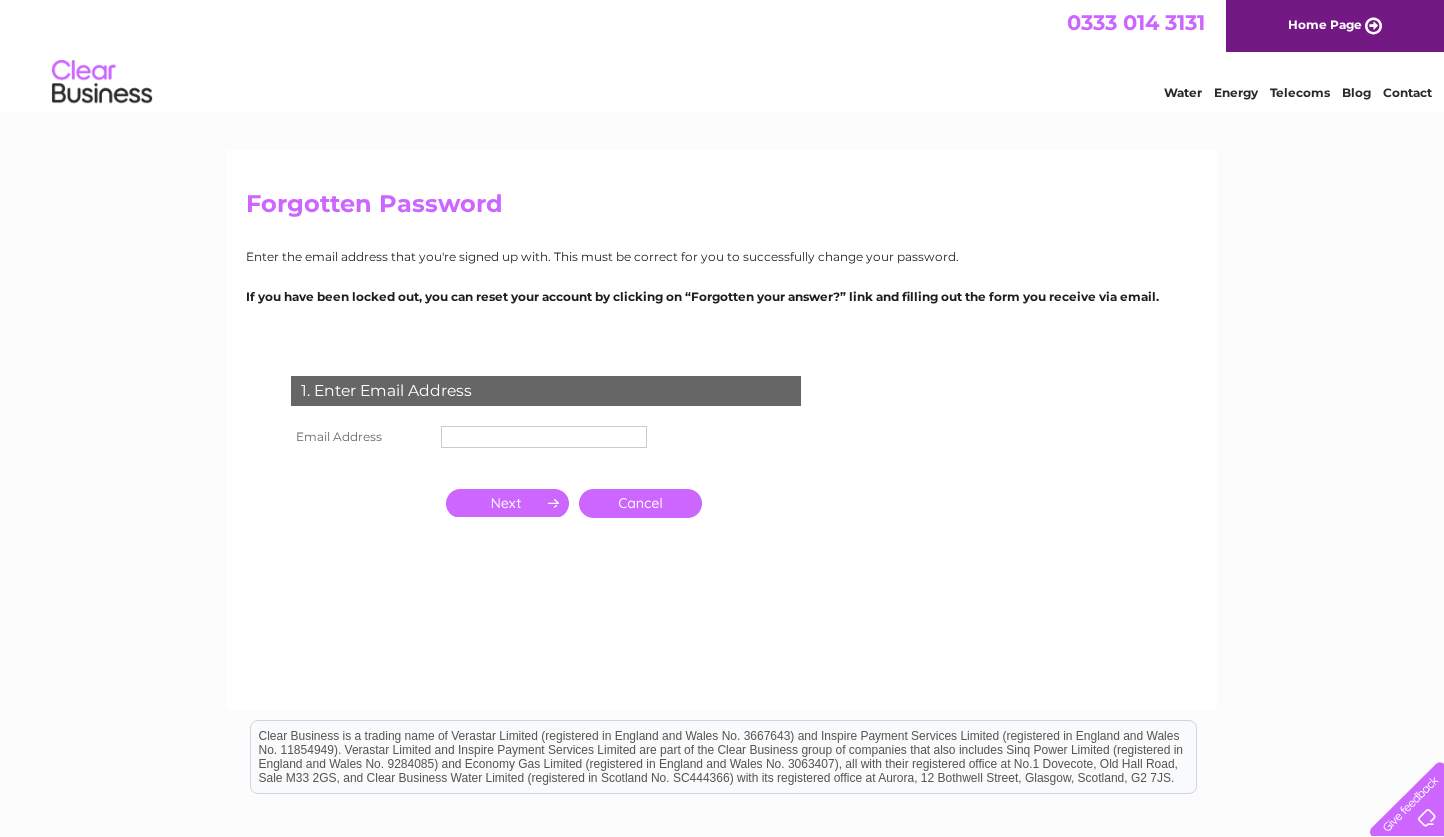 scroll, scrollTop: 0, scrollLeft: 0, axis: both 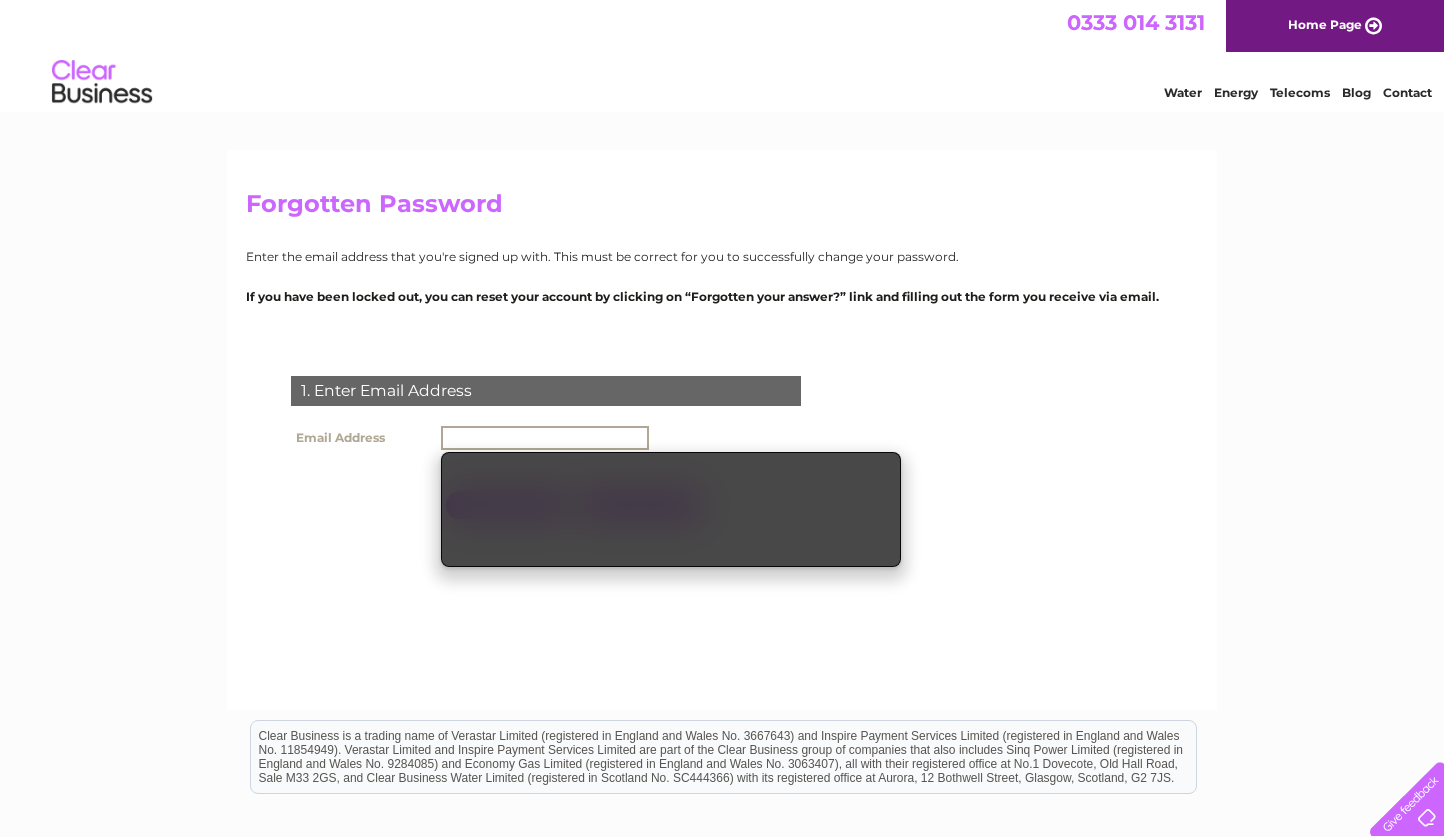 type on "[EMAIL]" 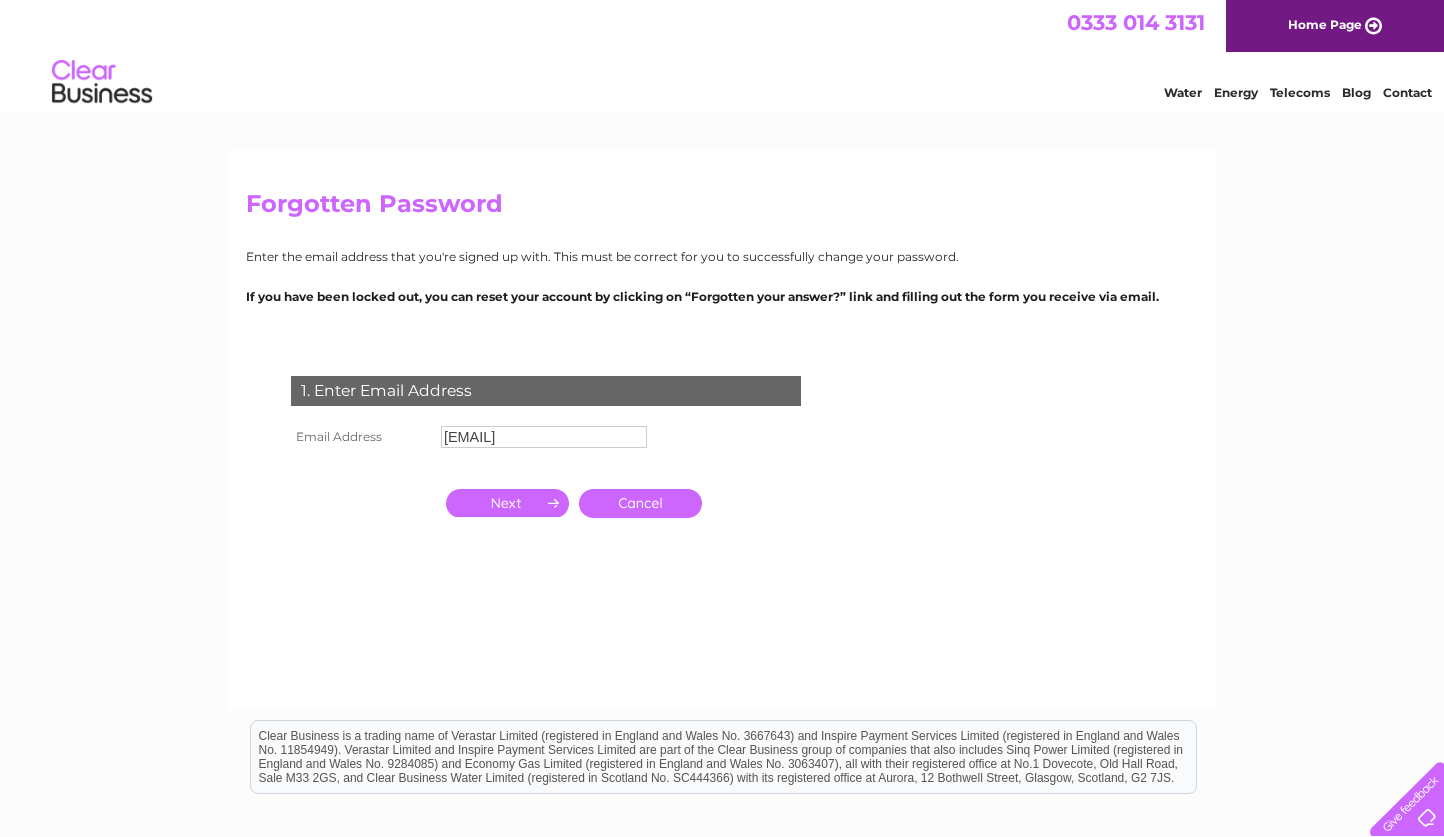 click on "[EMAIL]" at bounding box center (544, 437) 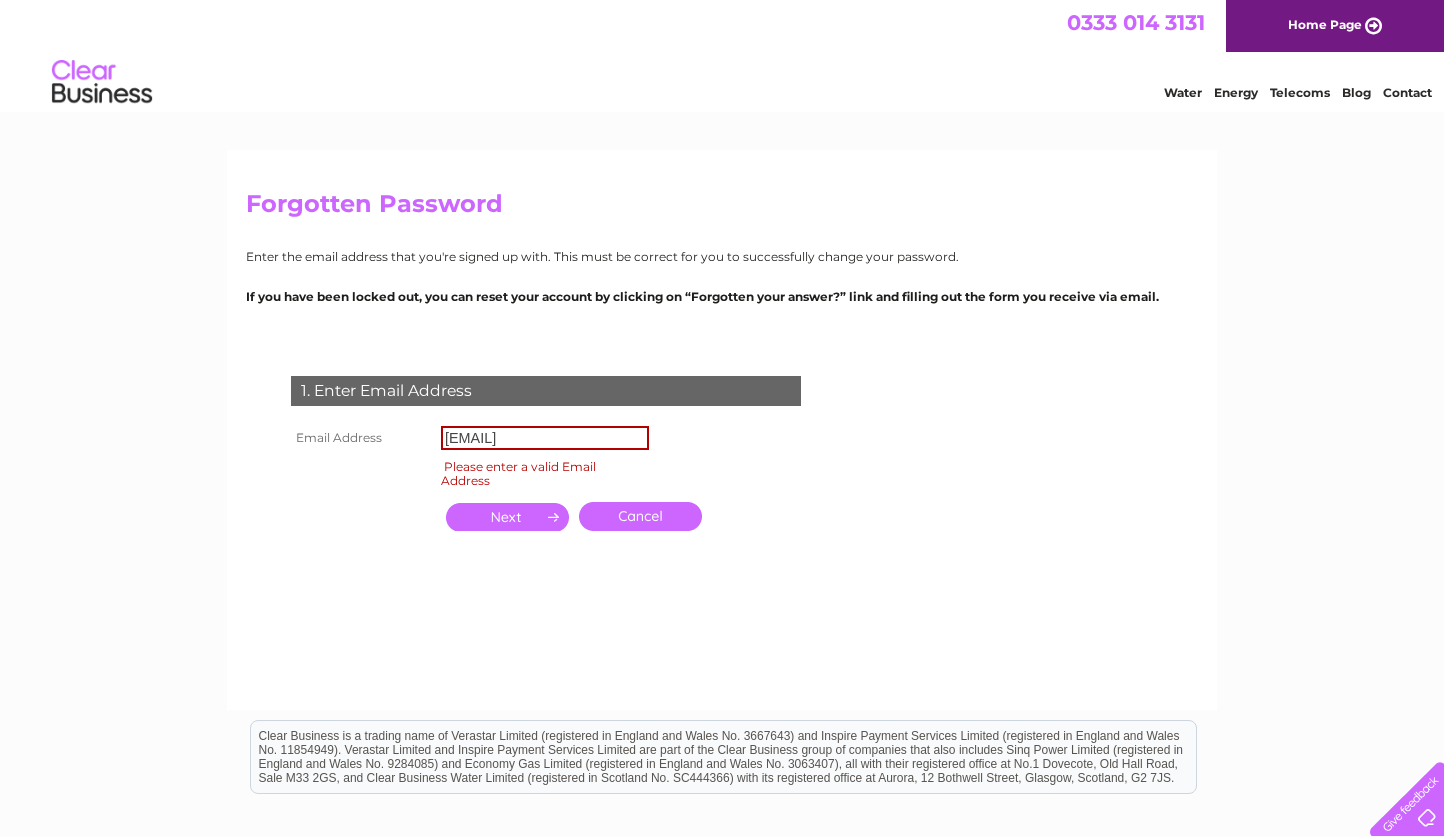 click at bounding box center (361, 516) 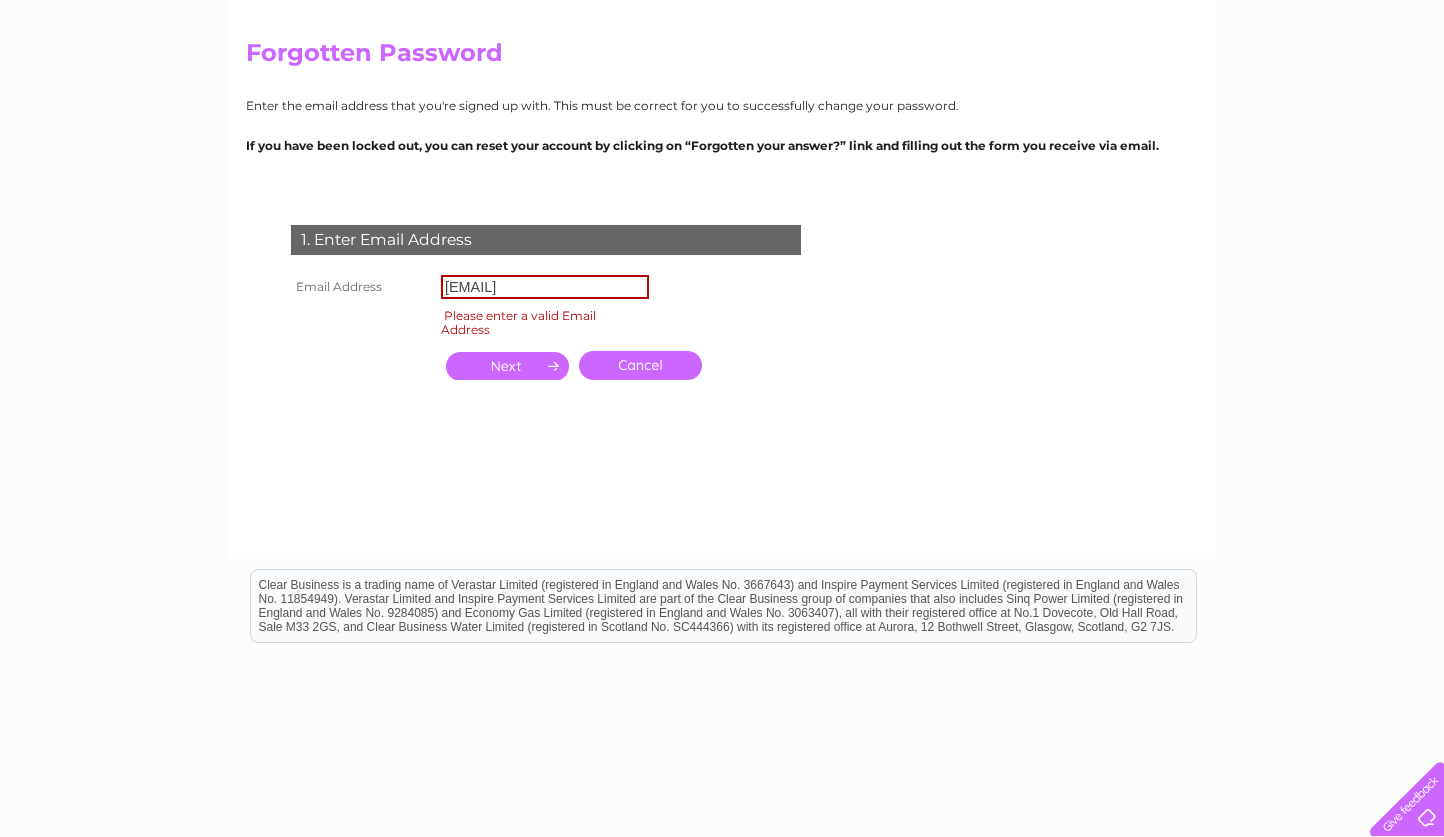 scroll, scrollTop: 229, scrollLeft: 0, axis: vertical 